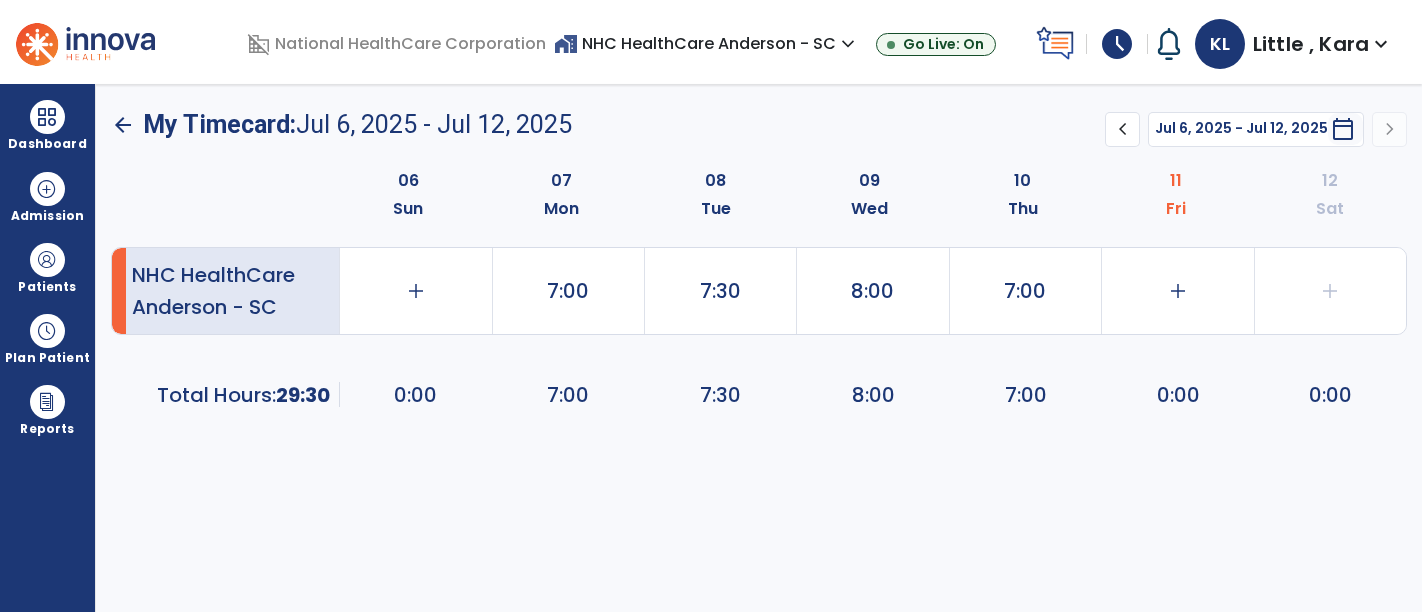 scroll, scrollTop: 0, scrollLeft: 0, axis: both 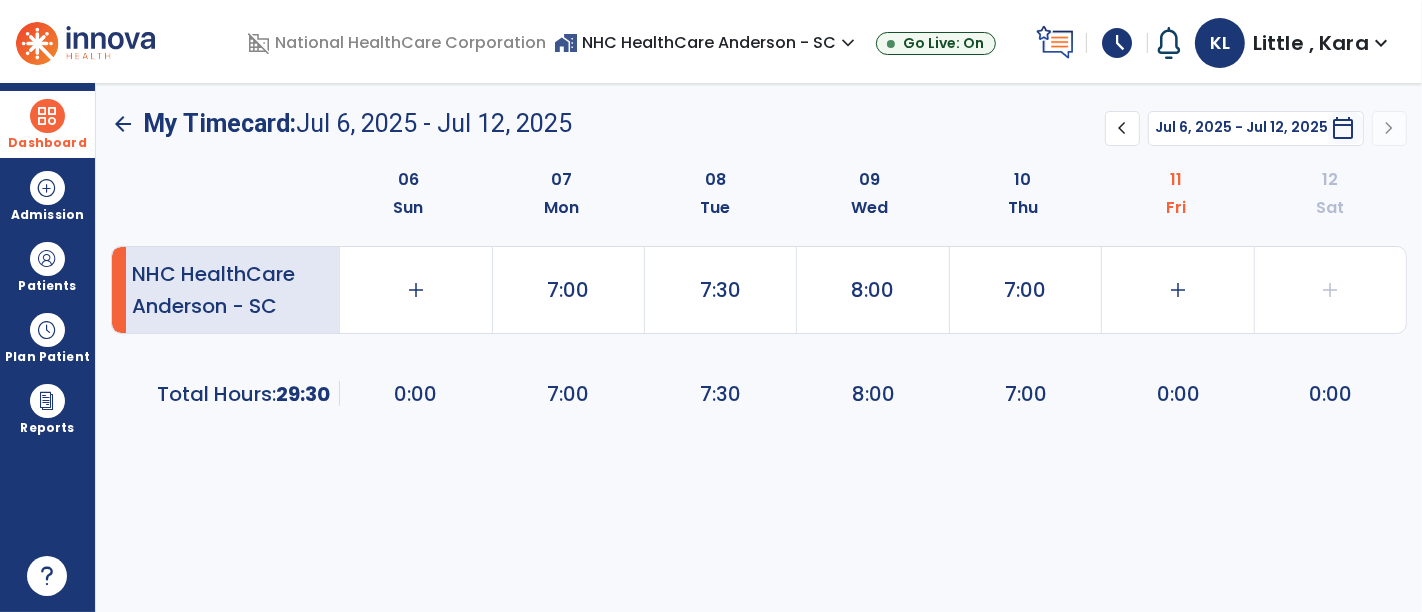 click on "Dashboard" at bounding box center (47, 124) 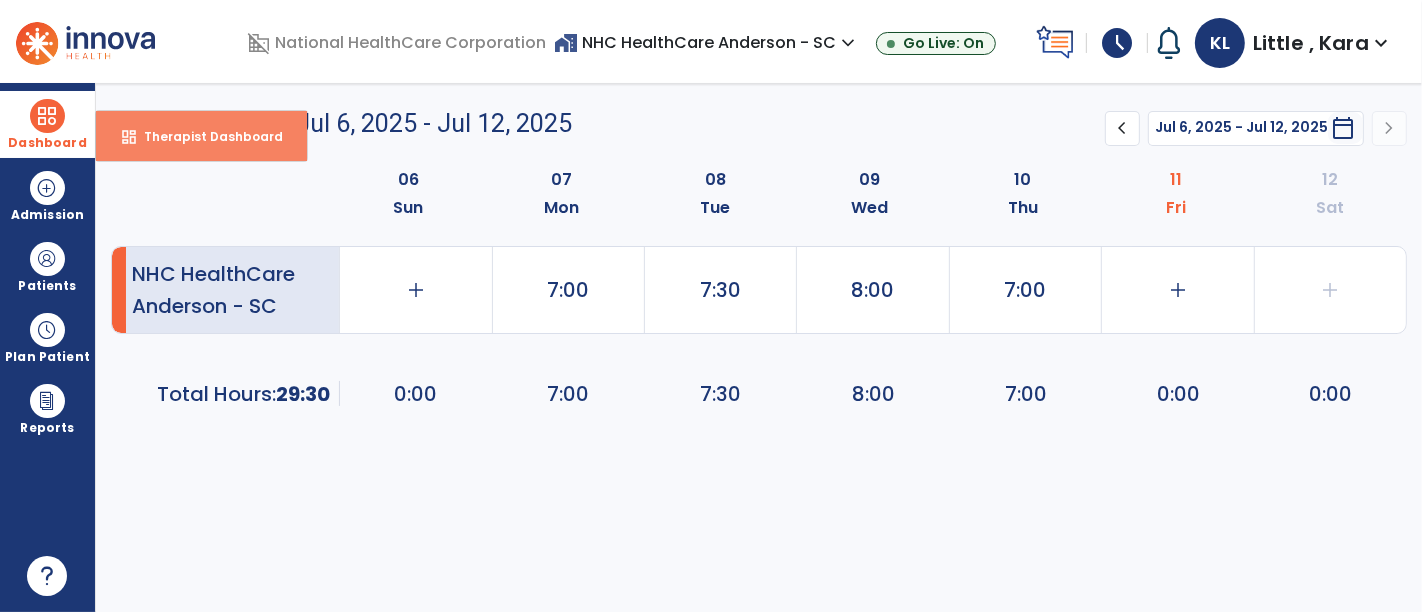 click on "dashboard  Therapist Dashboard" at bounding box center (201, 136) 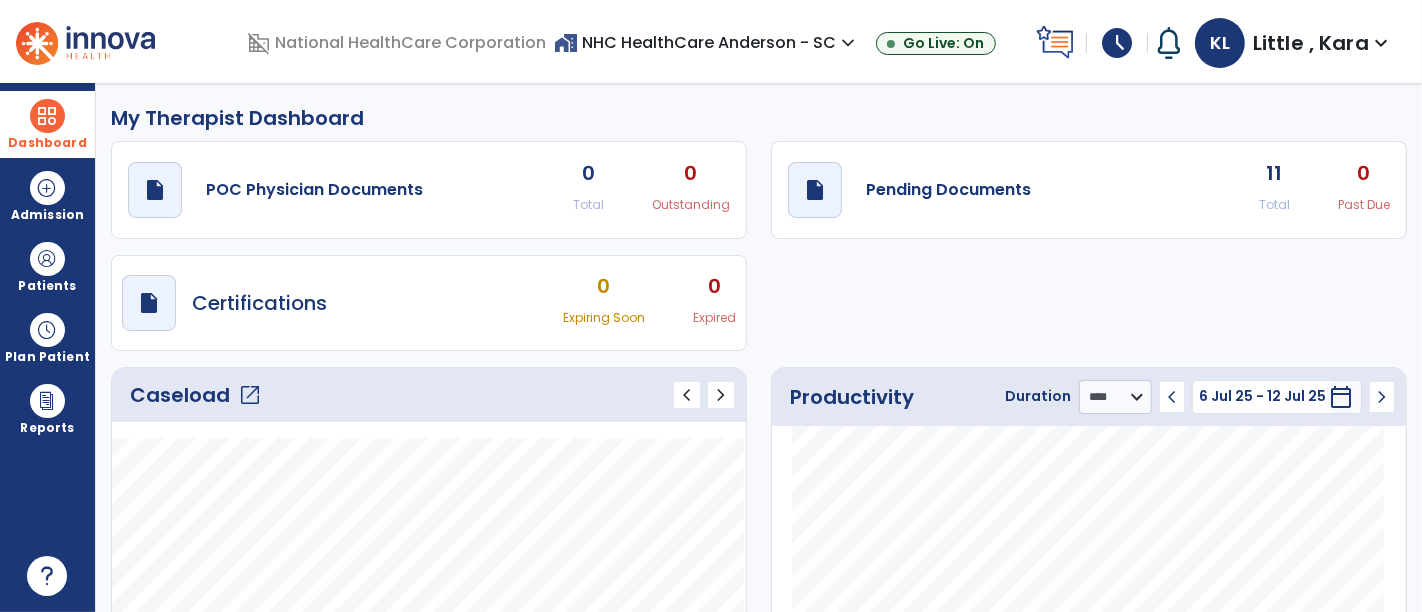 click on "open_in_new" 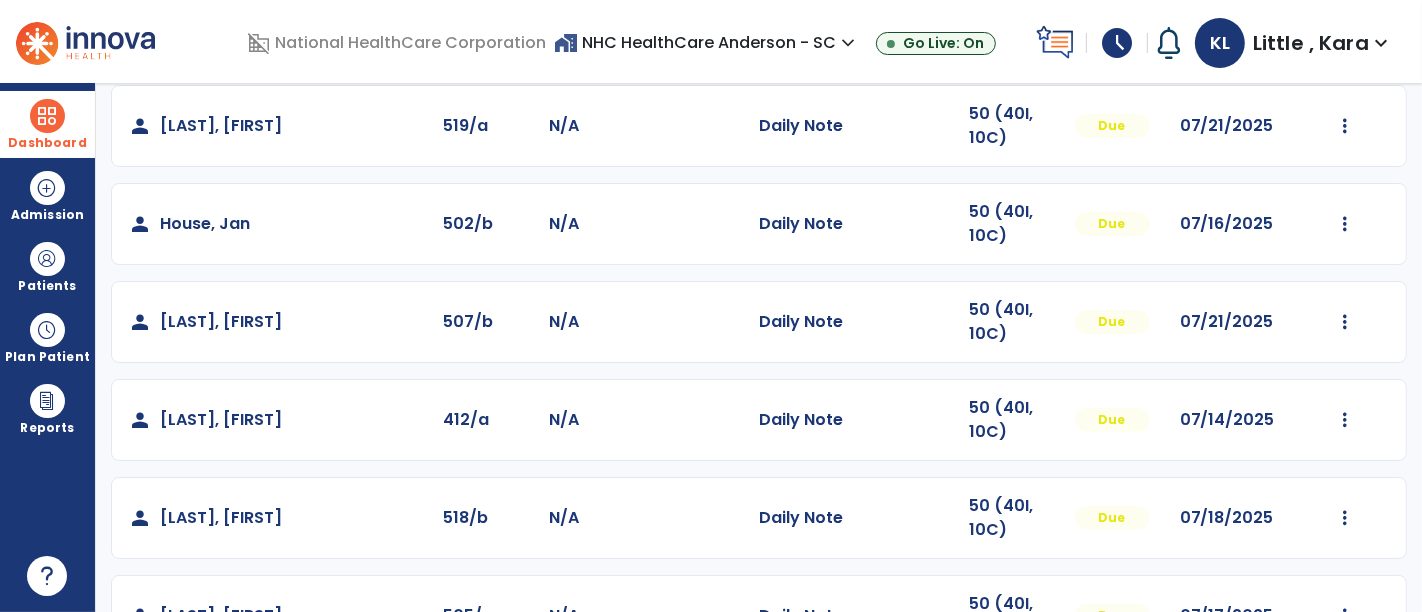 scroll, scrollTop: 0, scrollLeft: 0, axis: both 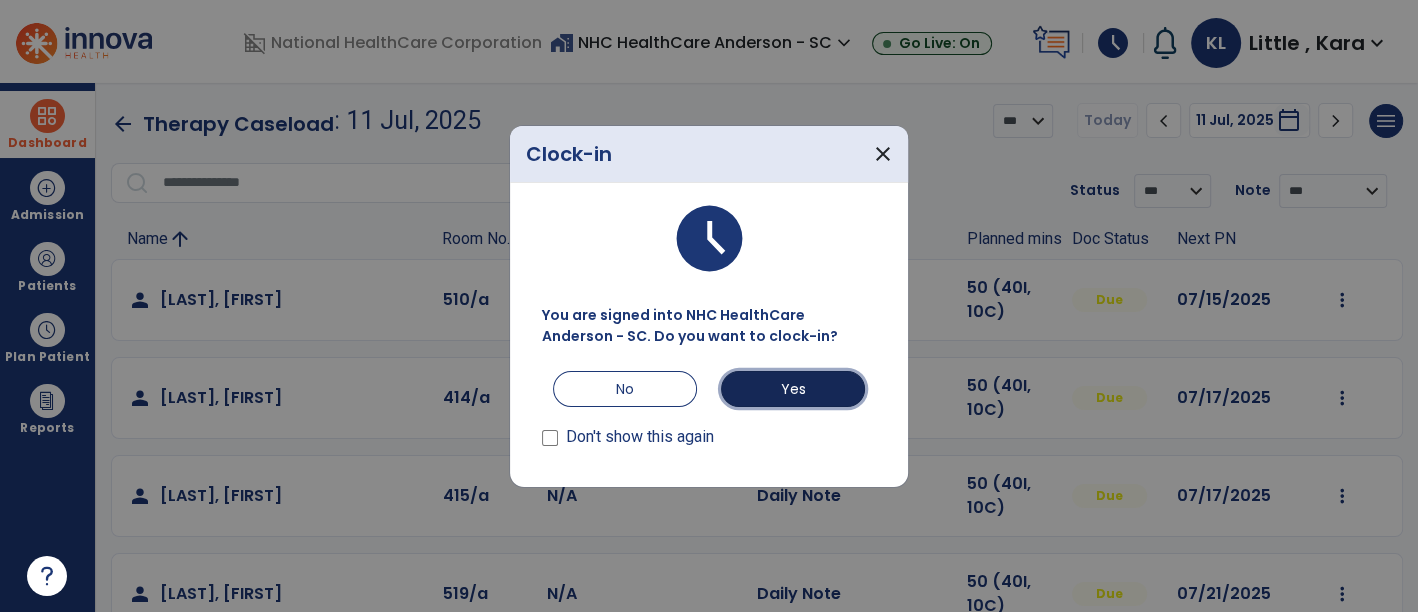 click on "Yes" at bounding box center [793, 389] 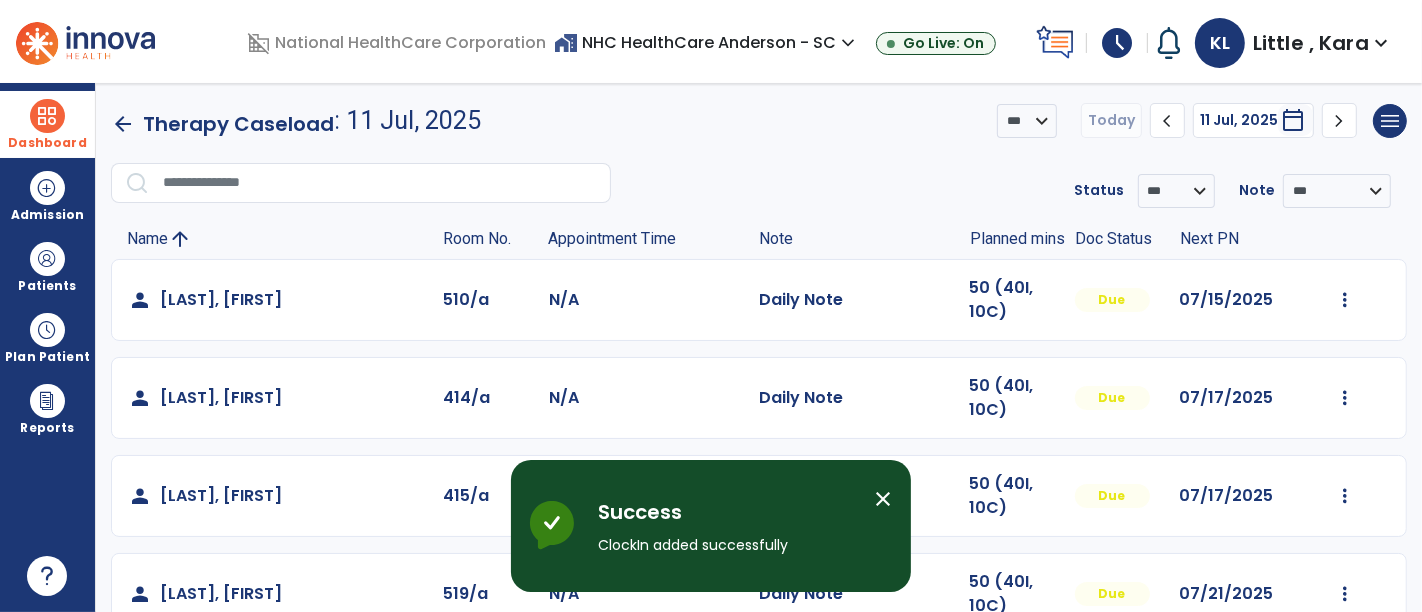 click on "close" at bounding box center (883, 499) 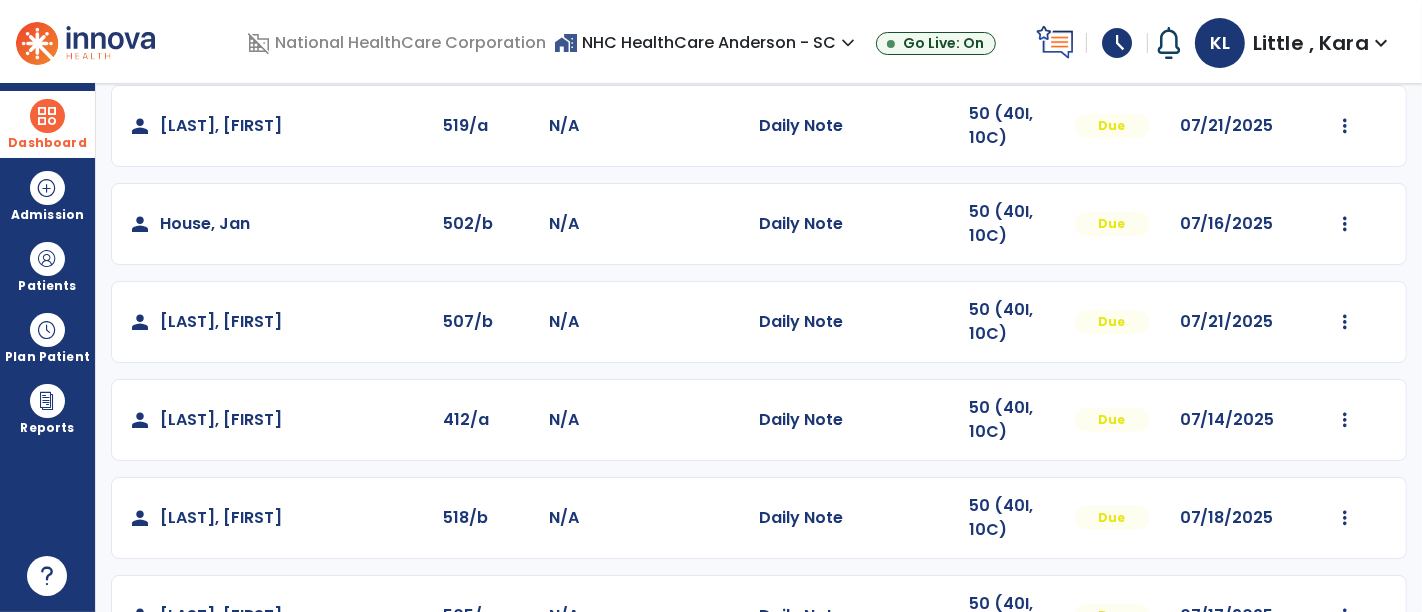 scroll, scrollTop: 246, scrollLeft: 0, axis: vertical 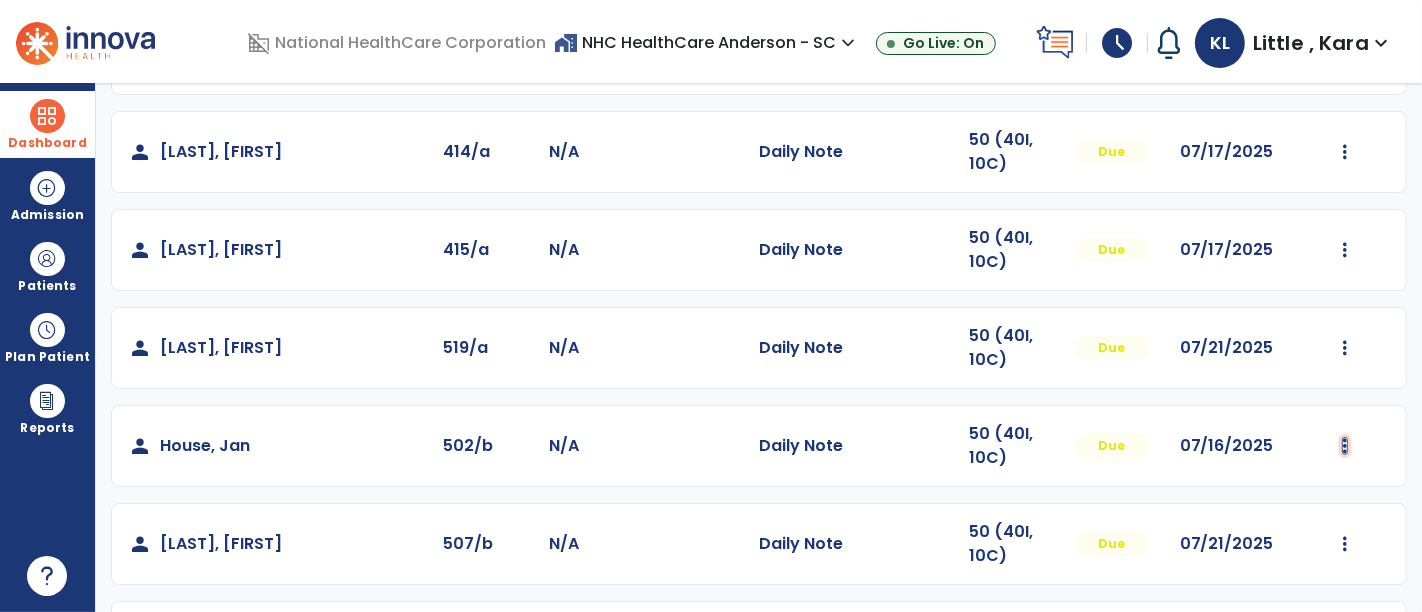 click at bounding box center [1345, 54] 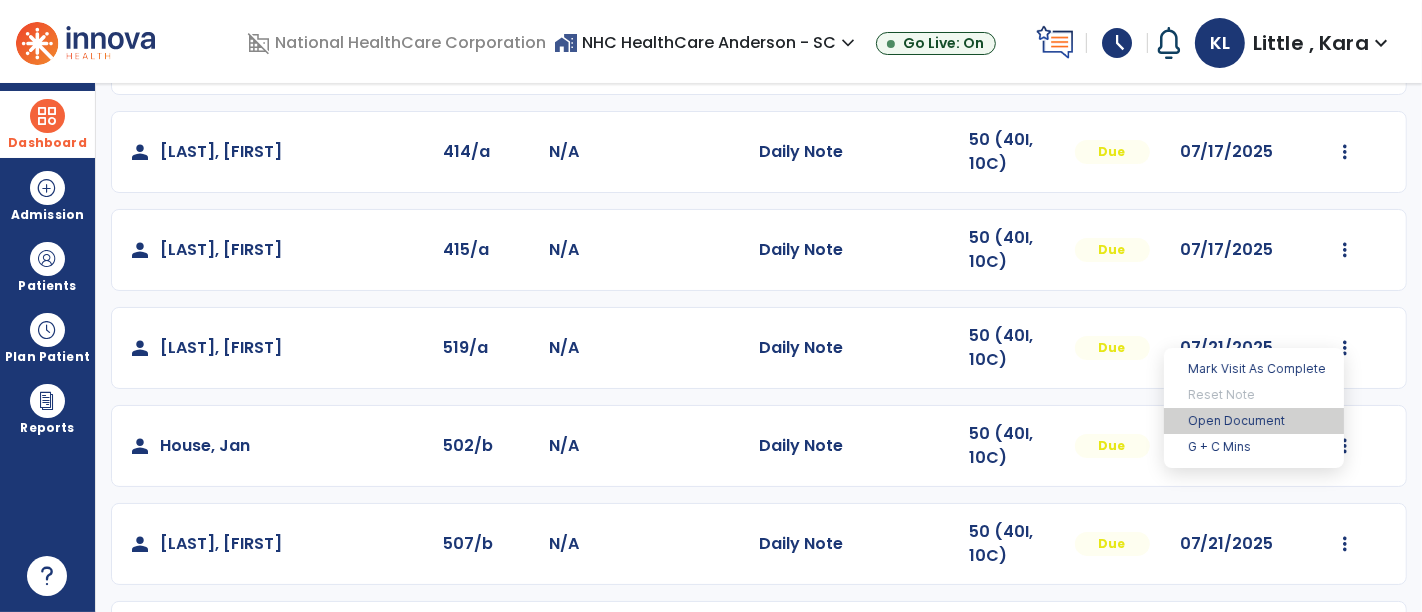 click on "Open Document" at bounding box center (1254, 421) 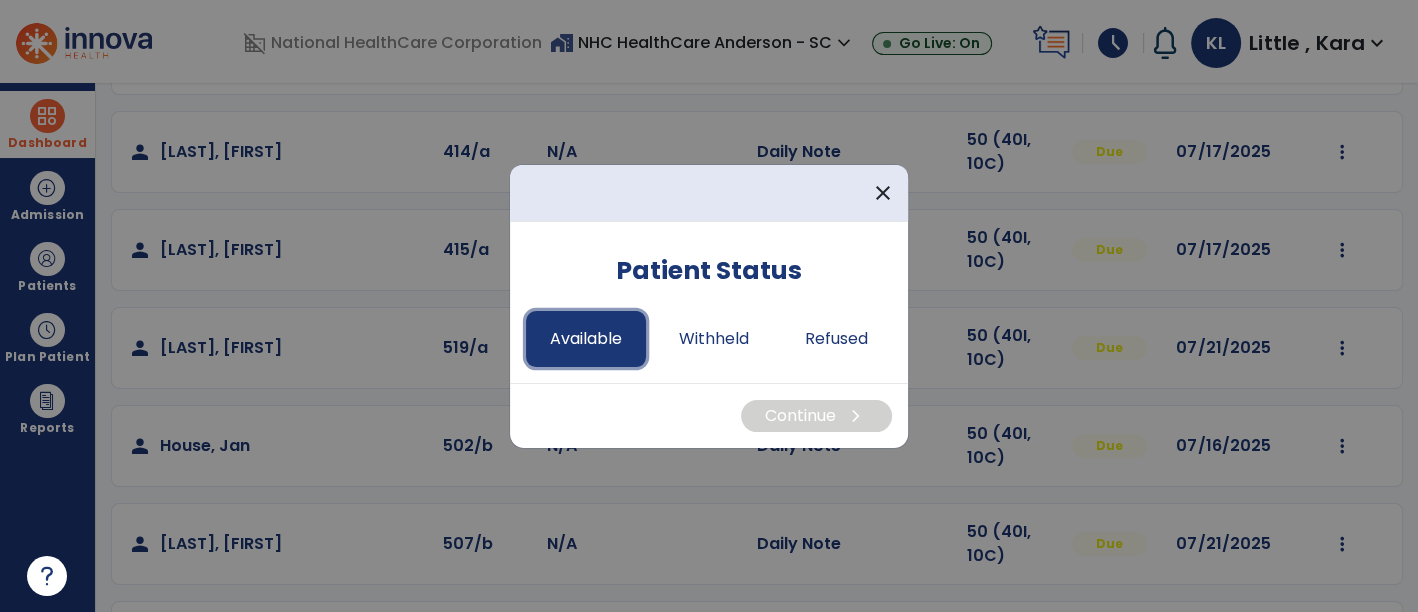 click on "Available" at bounding box center [586, 339] 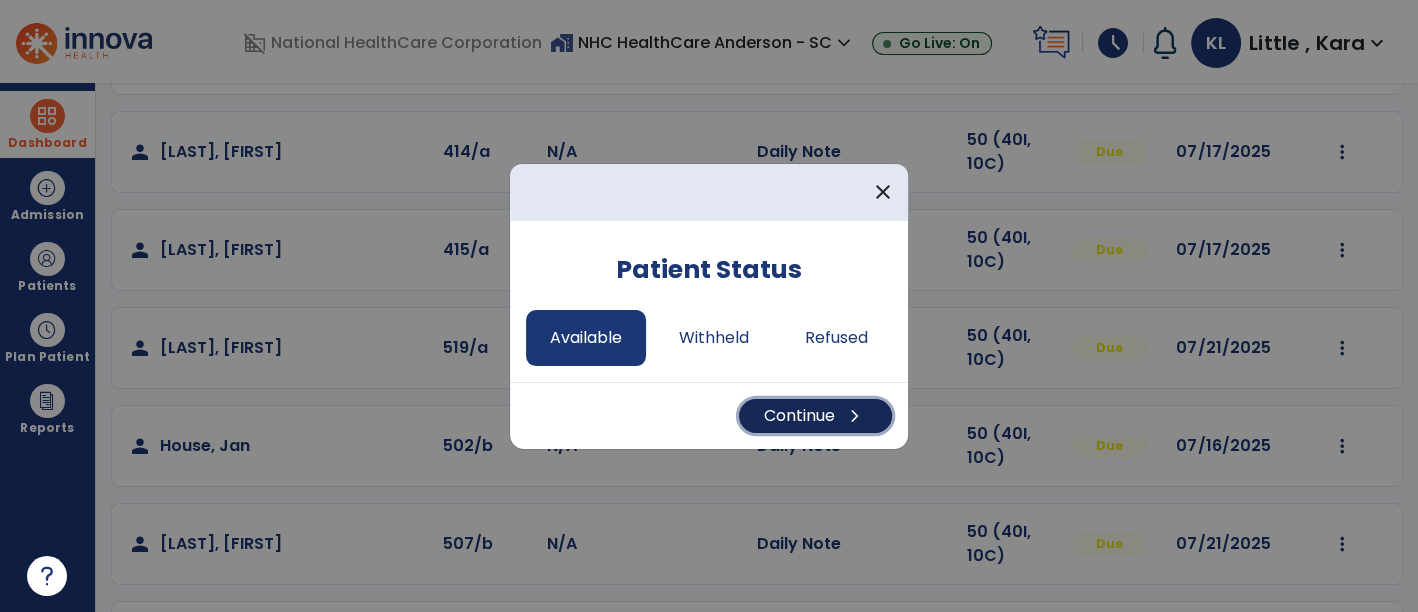 click on "Continue   chevron_right" at bounding box center [815, 416] 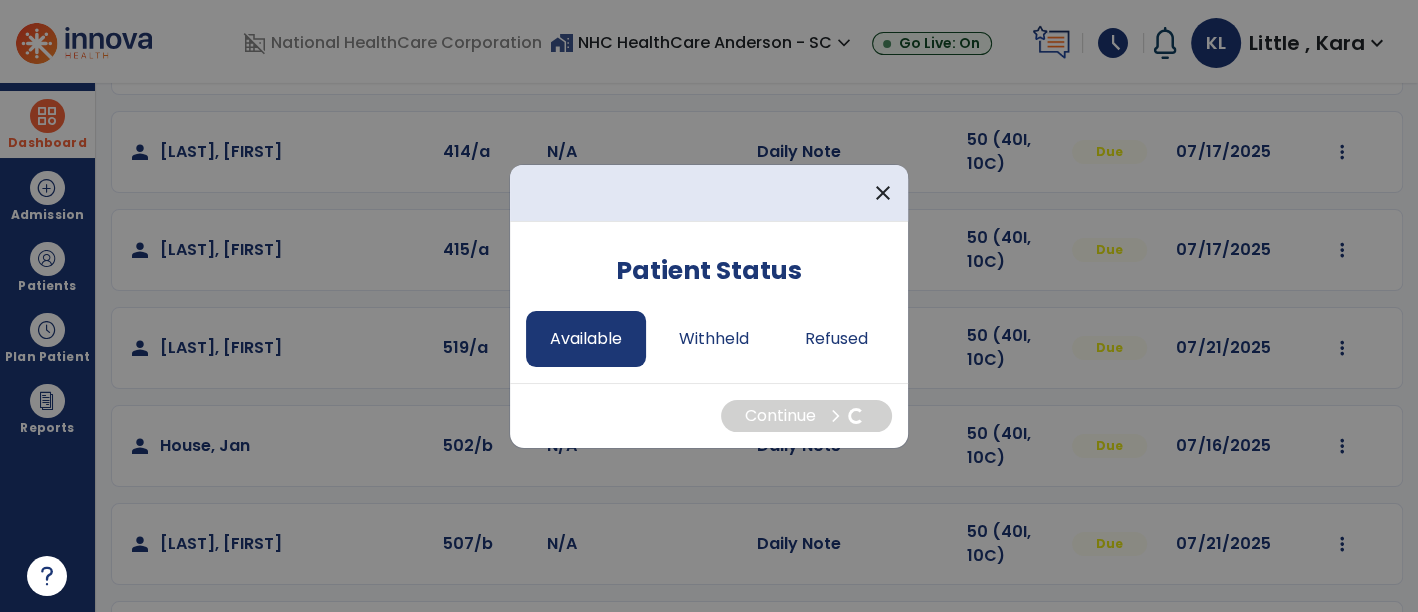 select on "*" 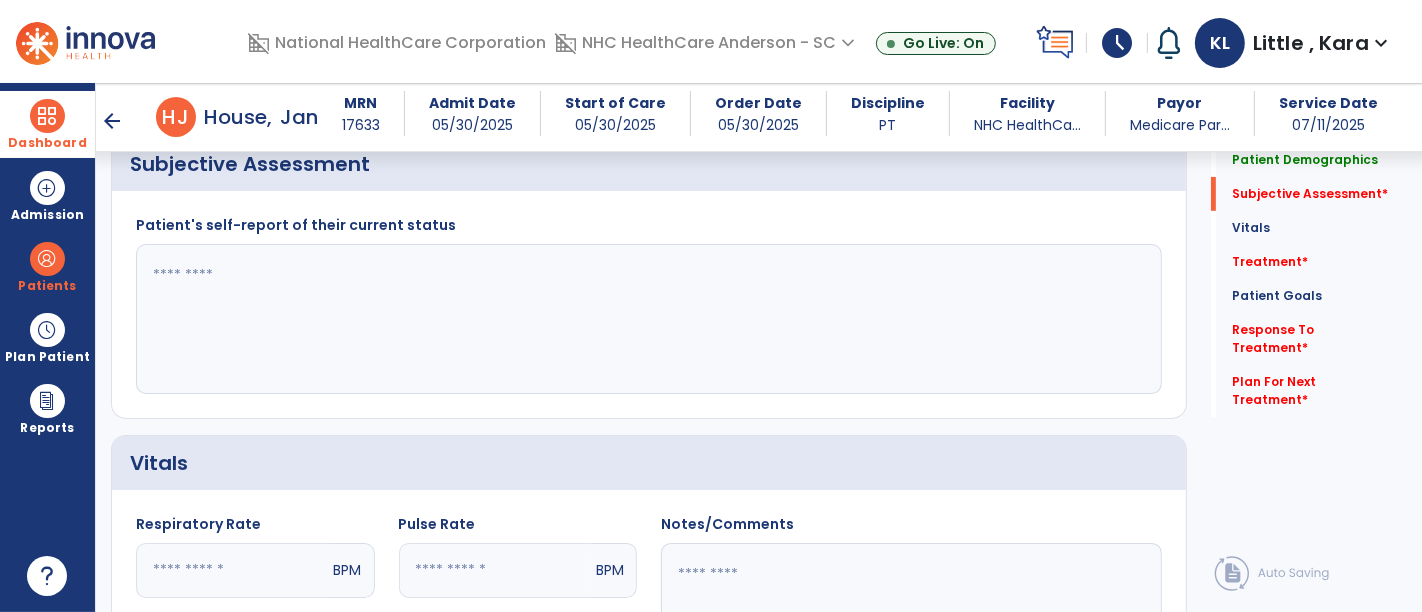 scroll, scrollTop: 468, scrollLeft: 0, axis: vertical 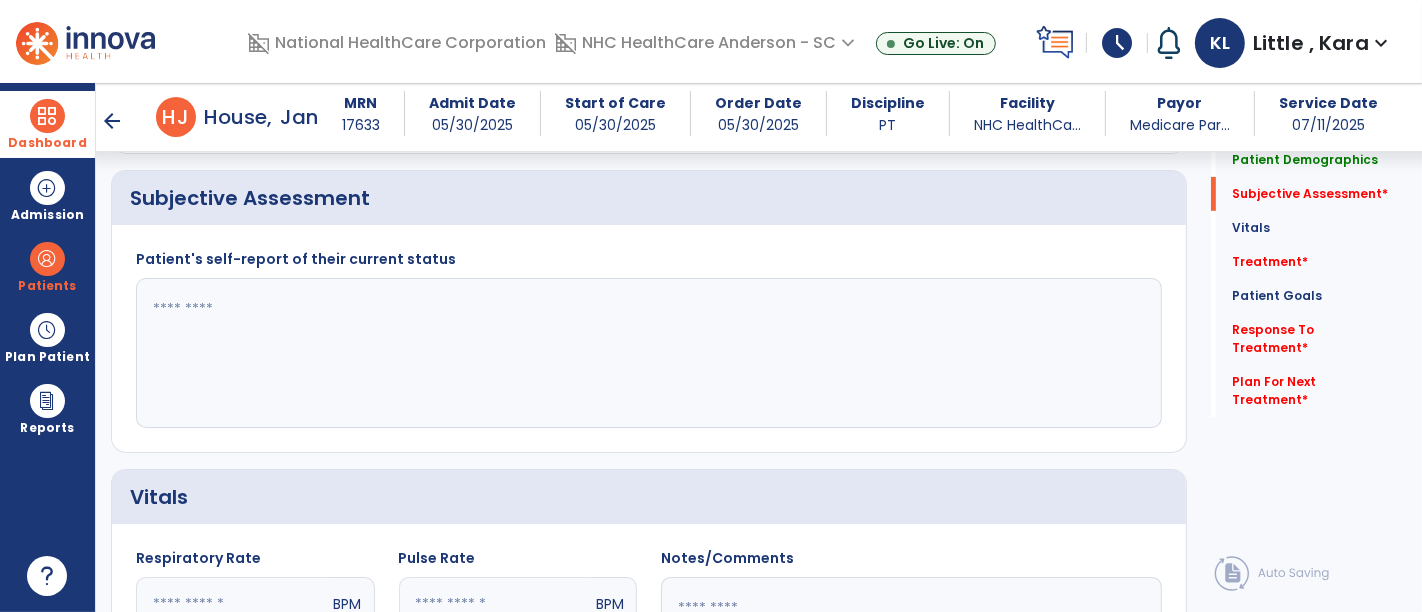 click 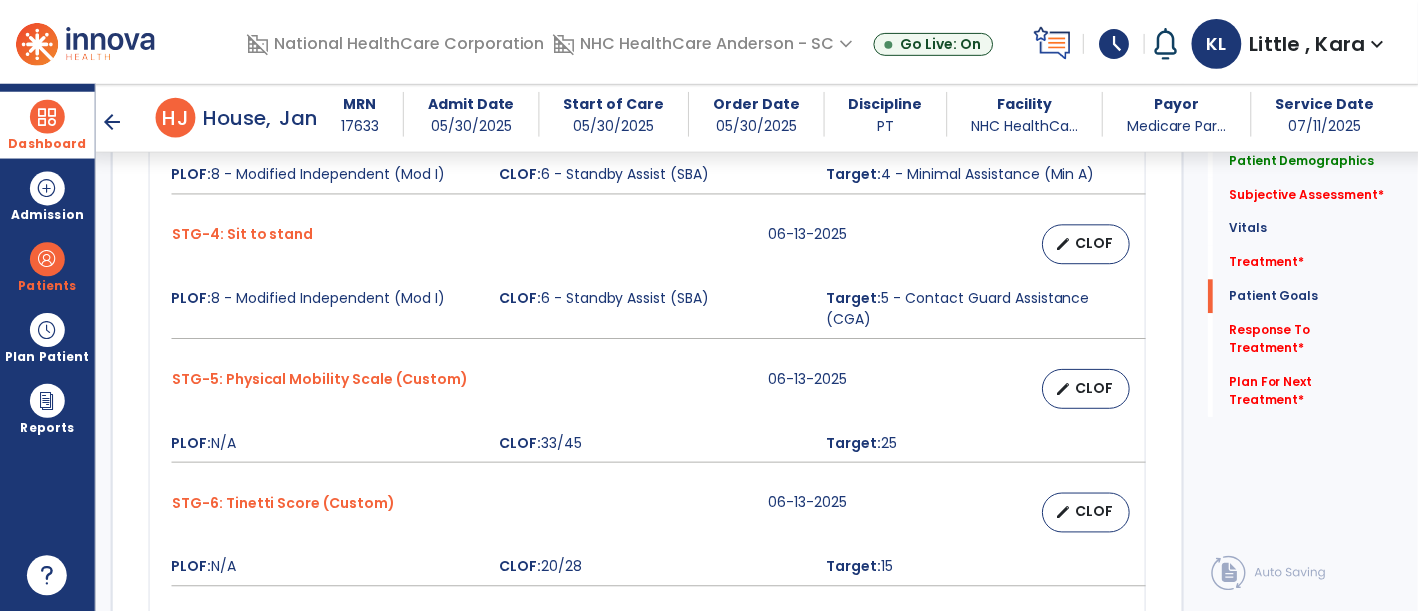 scroll, scrollTop: 2135, scrollLeft: 0, axis: vertical 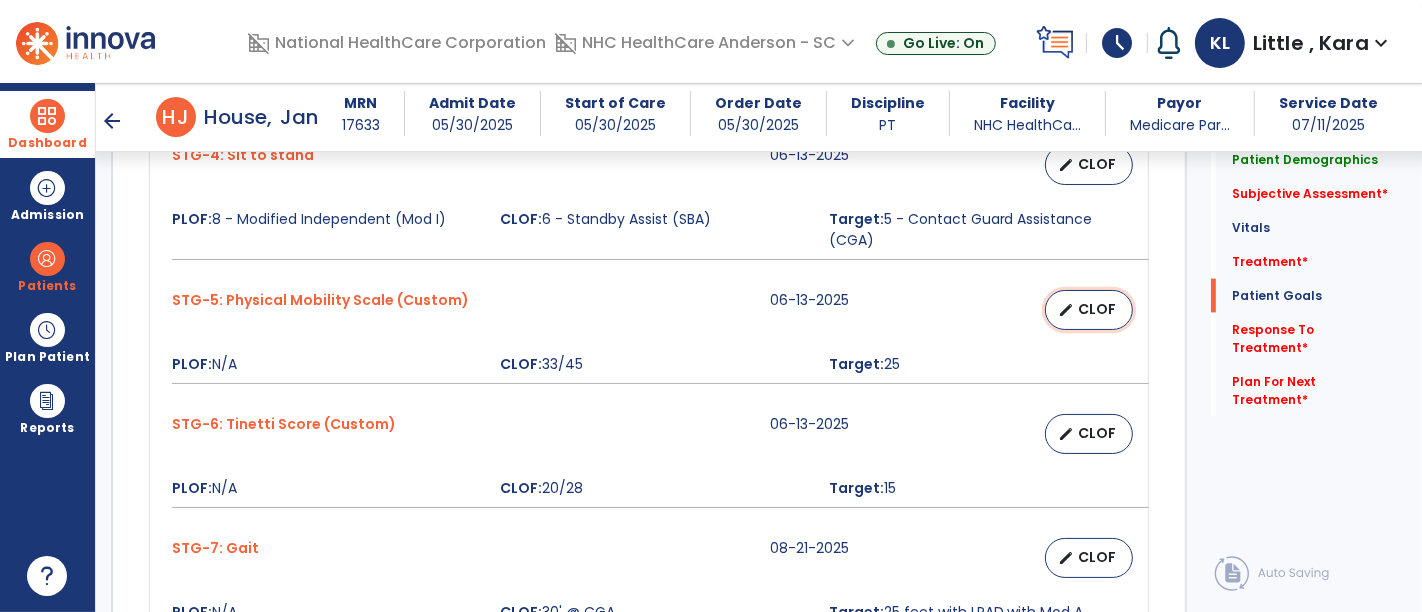 click on "CLOF" at bounding box center [1097, 309] 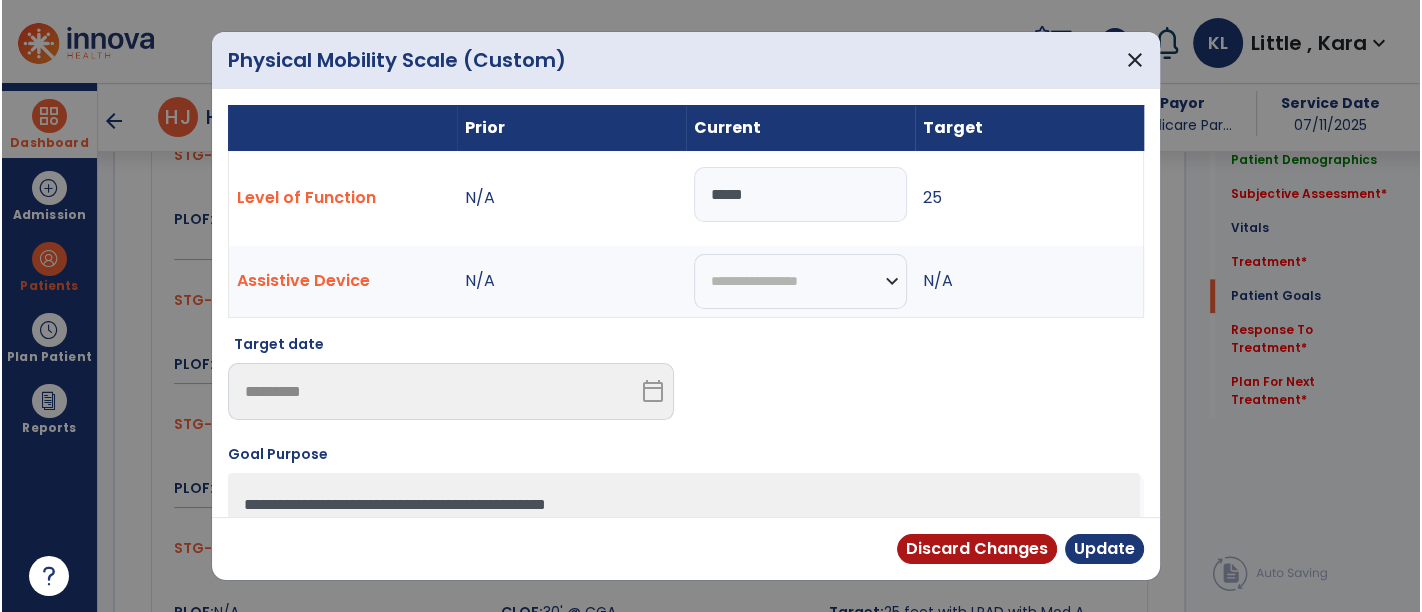 scroll, scrollTop: 2135, scrollLeft: 0, axis: vertical 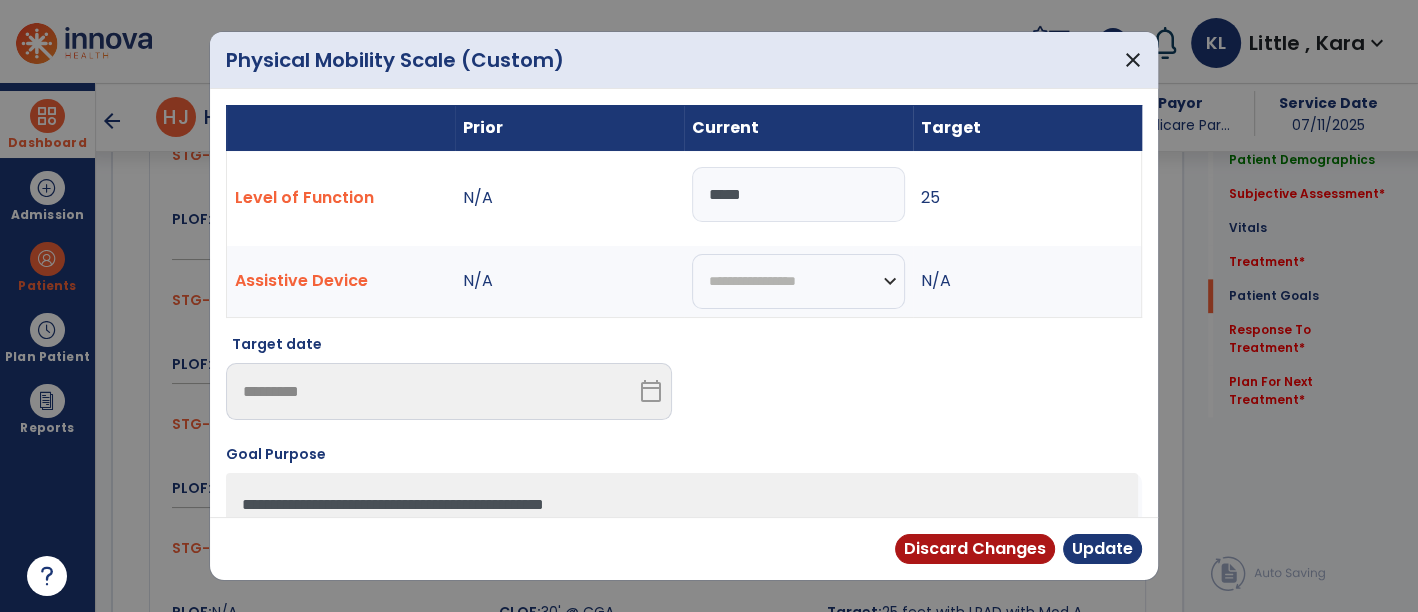 drag, startPoint x: 779, startPoint y: 187, endPoint x: 511, endPoint y: 180, distance: 268.0914 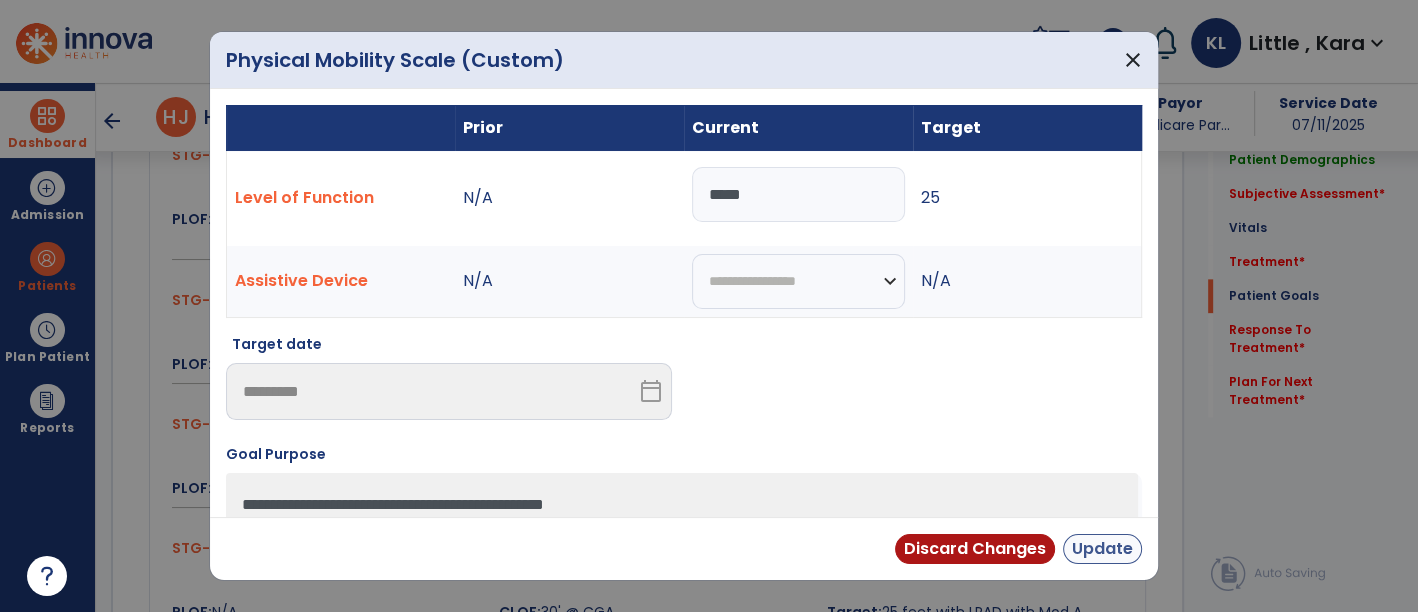 type on "*****" 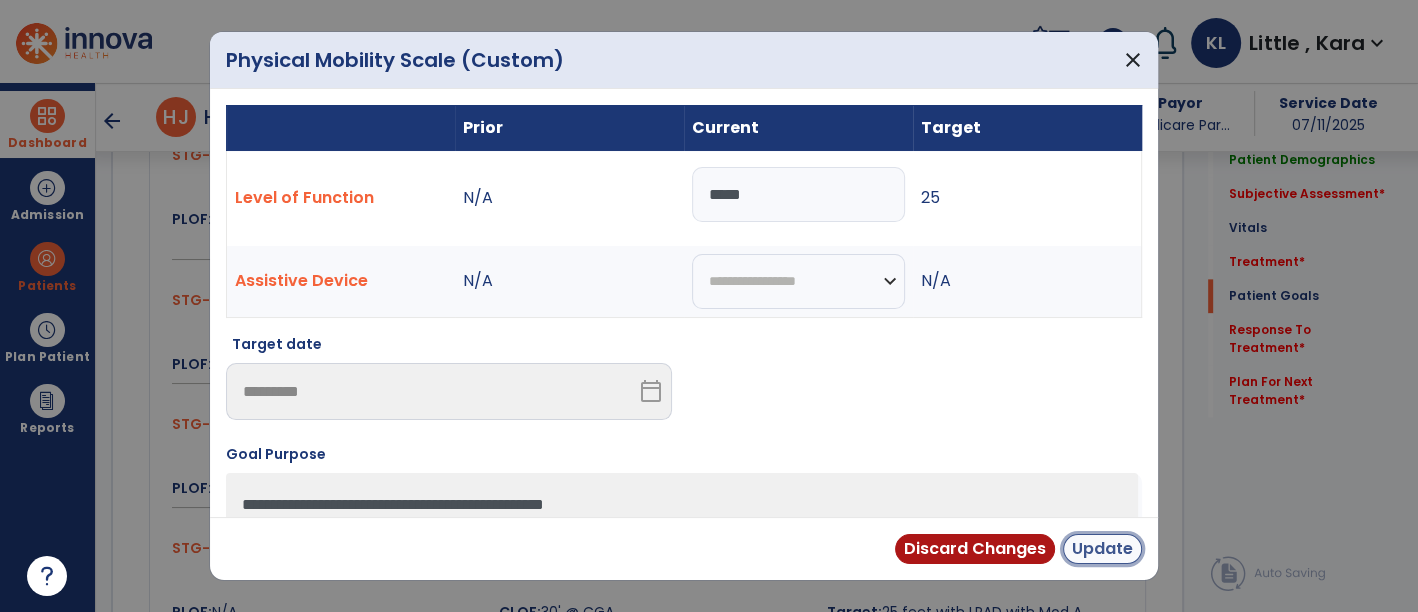click on "Update" at bounding box center (1102, 549) 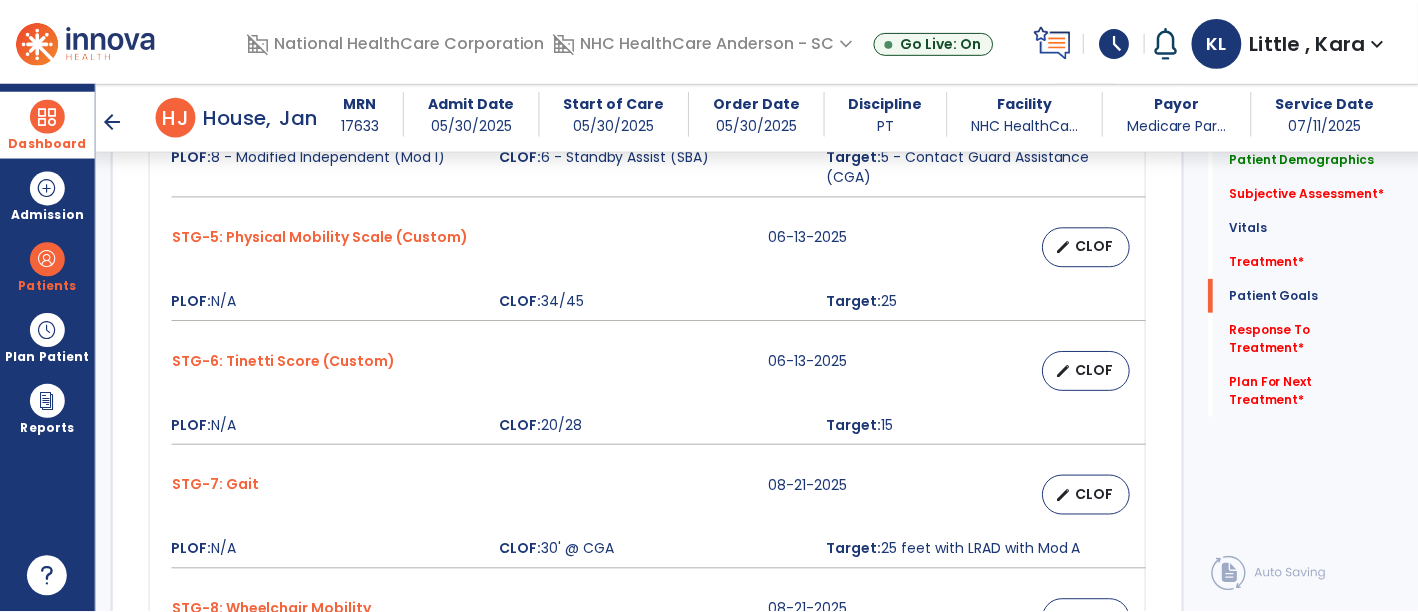 scroll, scrollTop: 2246, scrollLeft: 0, axis: vertical 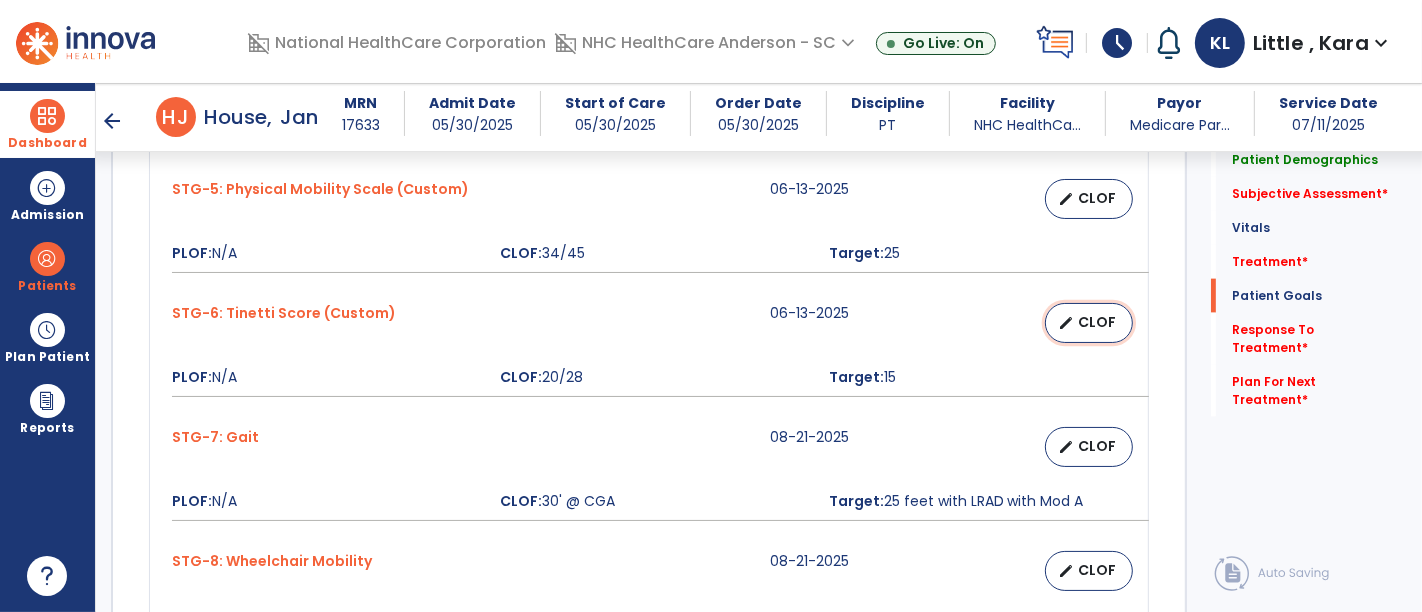 click on "edit   CLOF" at bounding box center (1089, 323) 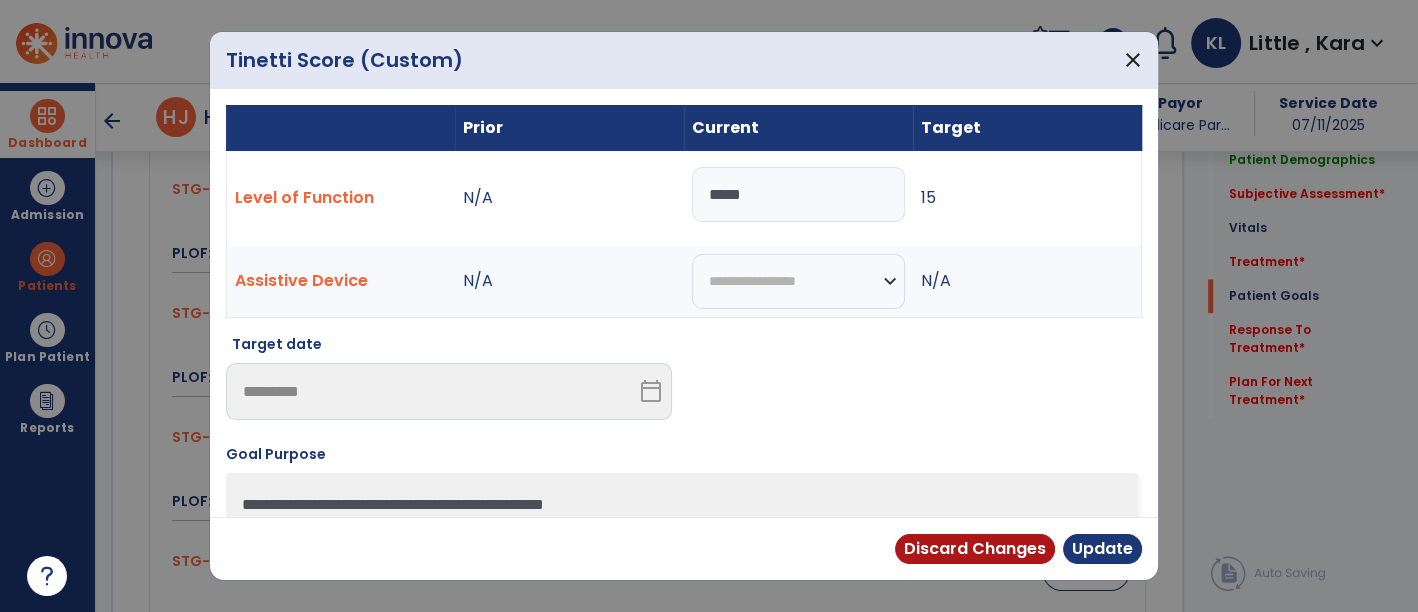 scroll, scrollTop: 2246, scrollLeft: 0, axis: vertical 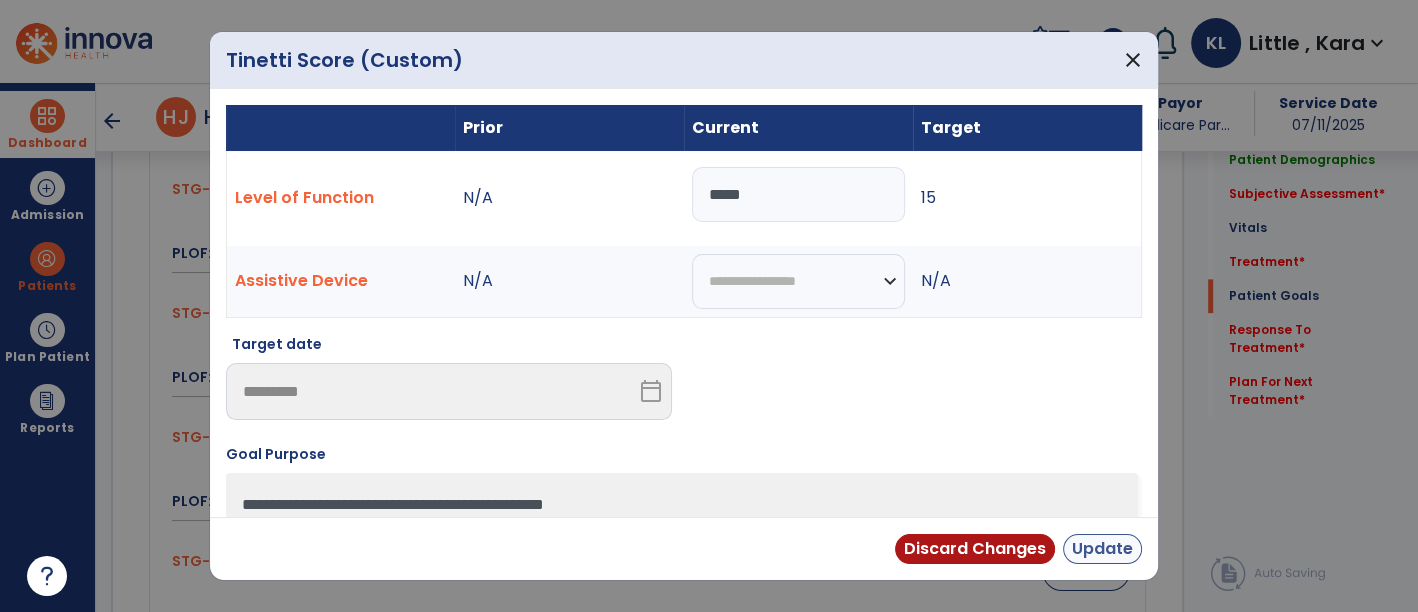 type on "*****" 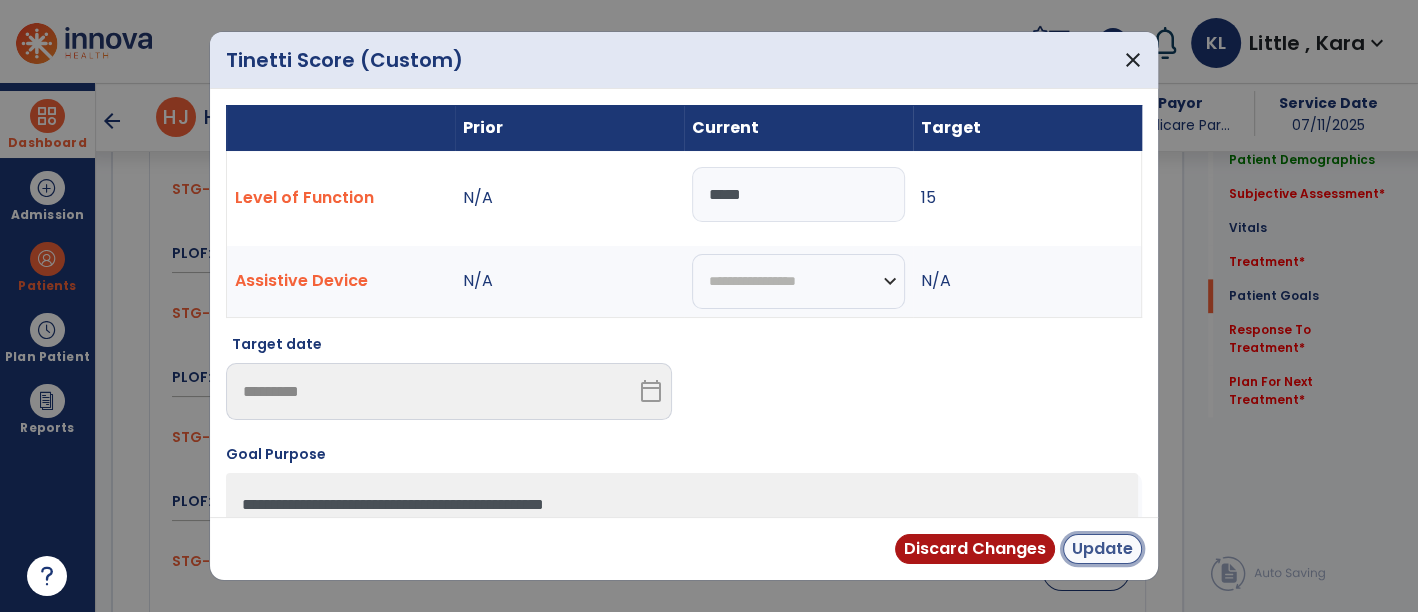 click on "Update" at bounding box center (1102, 549) 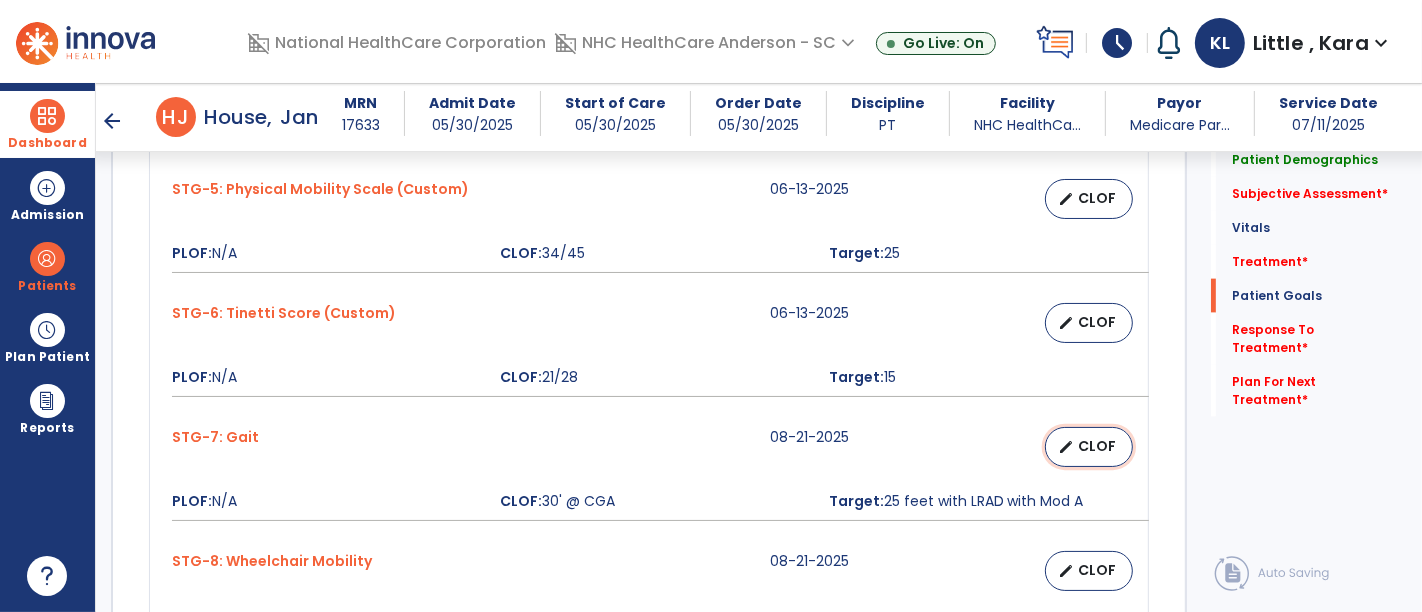 click on "CLOF" at bounding box center (1097, 446) 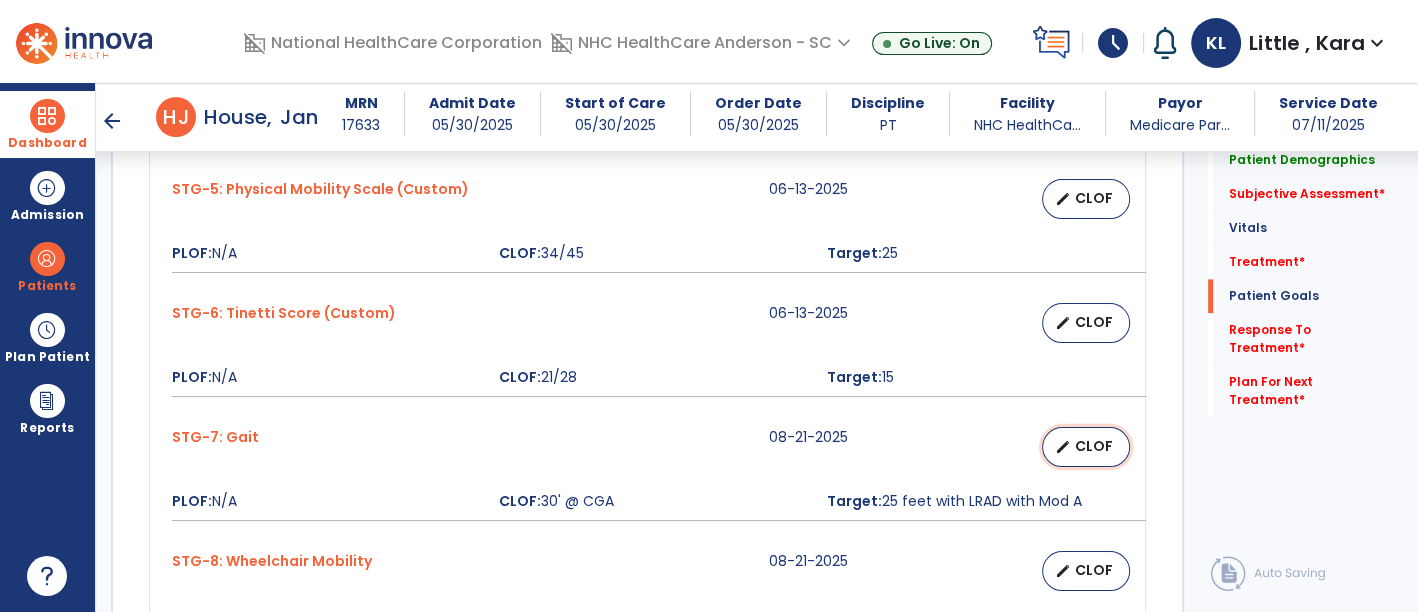 select on "**********" 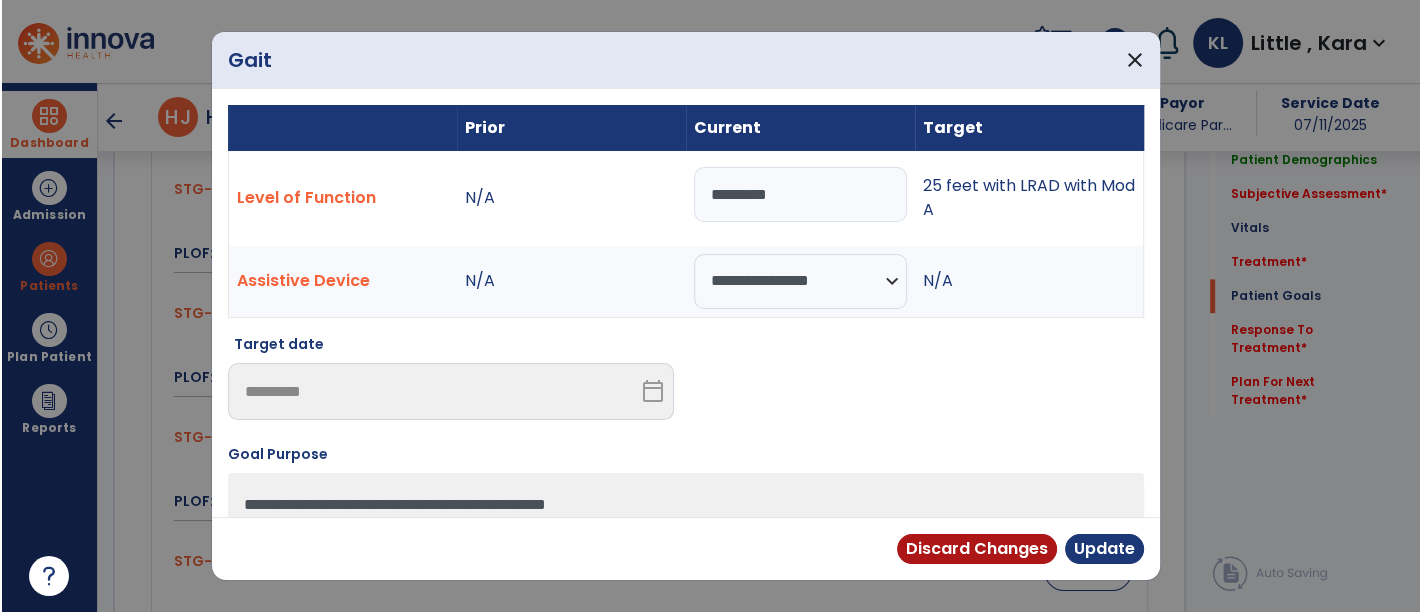scroll, scrollTop: 2246, scrollLeft: 0, axis: vertical 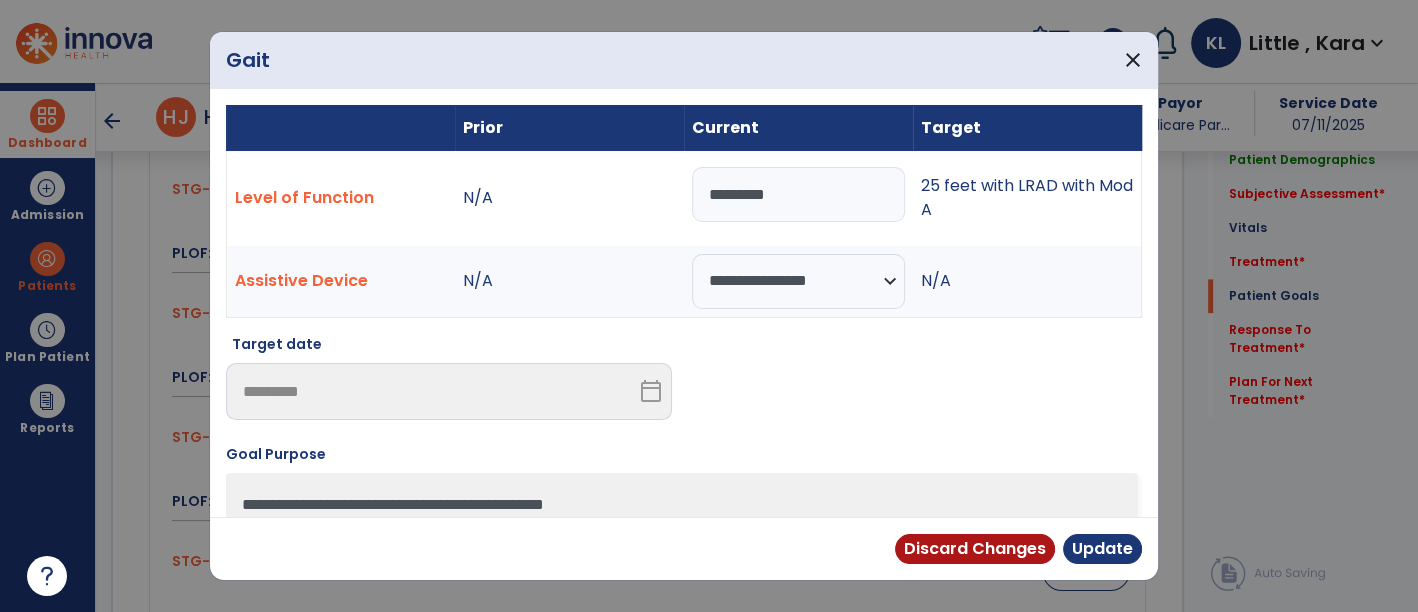 drag, startPoint x: 801, startPoint y: 188, endPoint x: 505, endPoint y: 185, distance: 296.0152 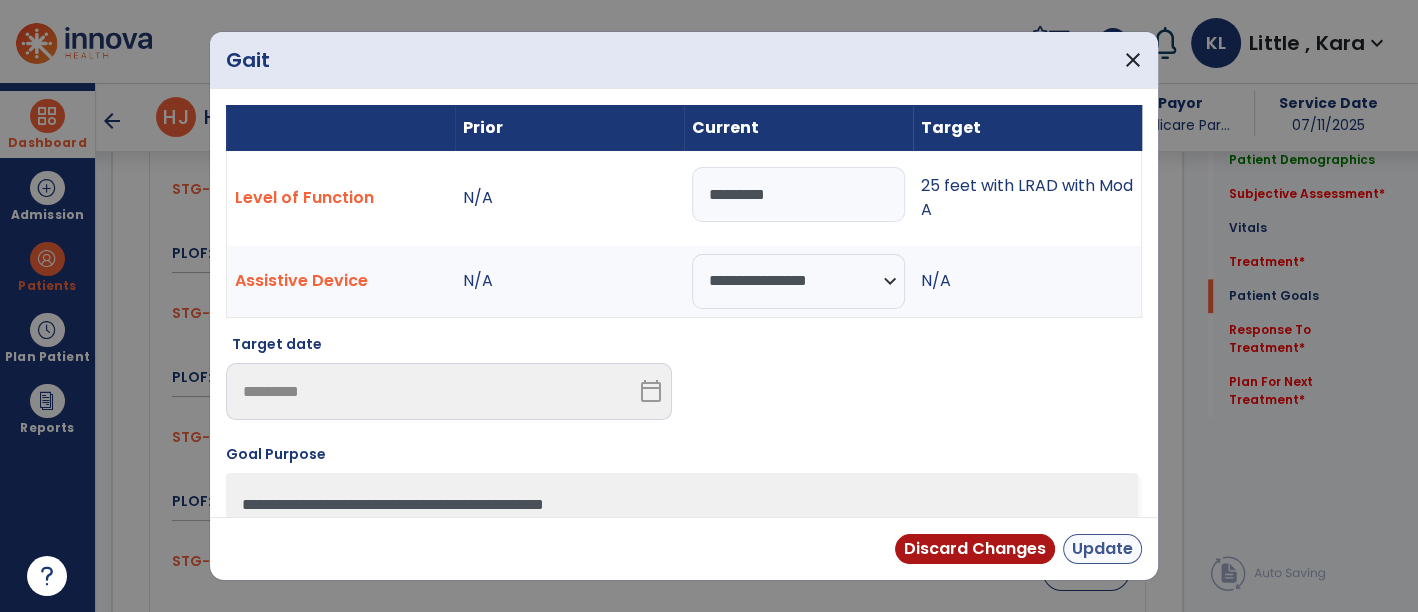 type on "*********" 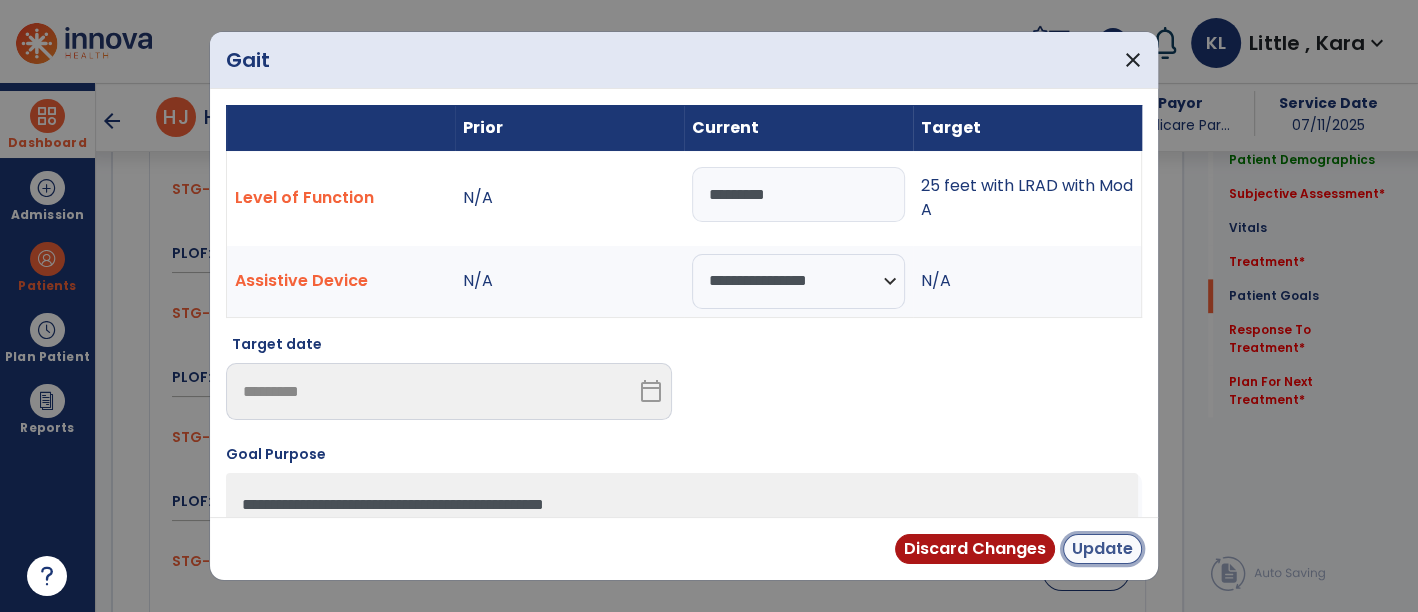click on "Update" at bounding box center (1102, 549) 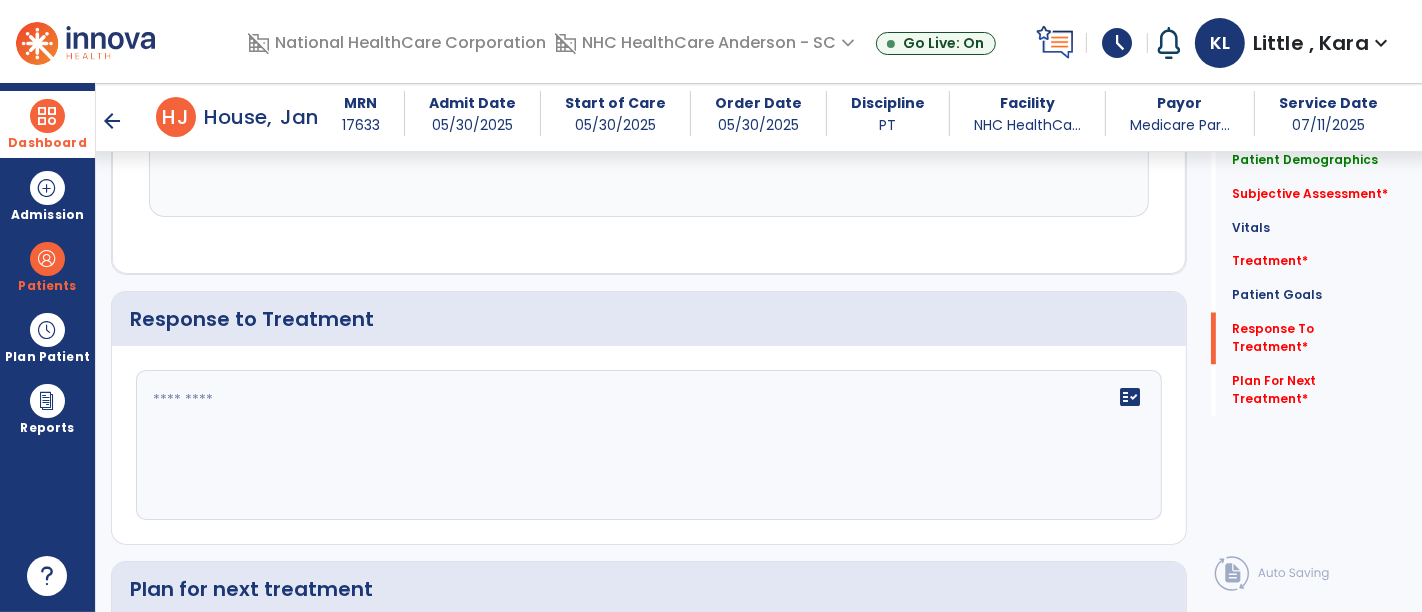 scroll, scrollTop: 3024, scrollLeft: 0, axis: vertical 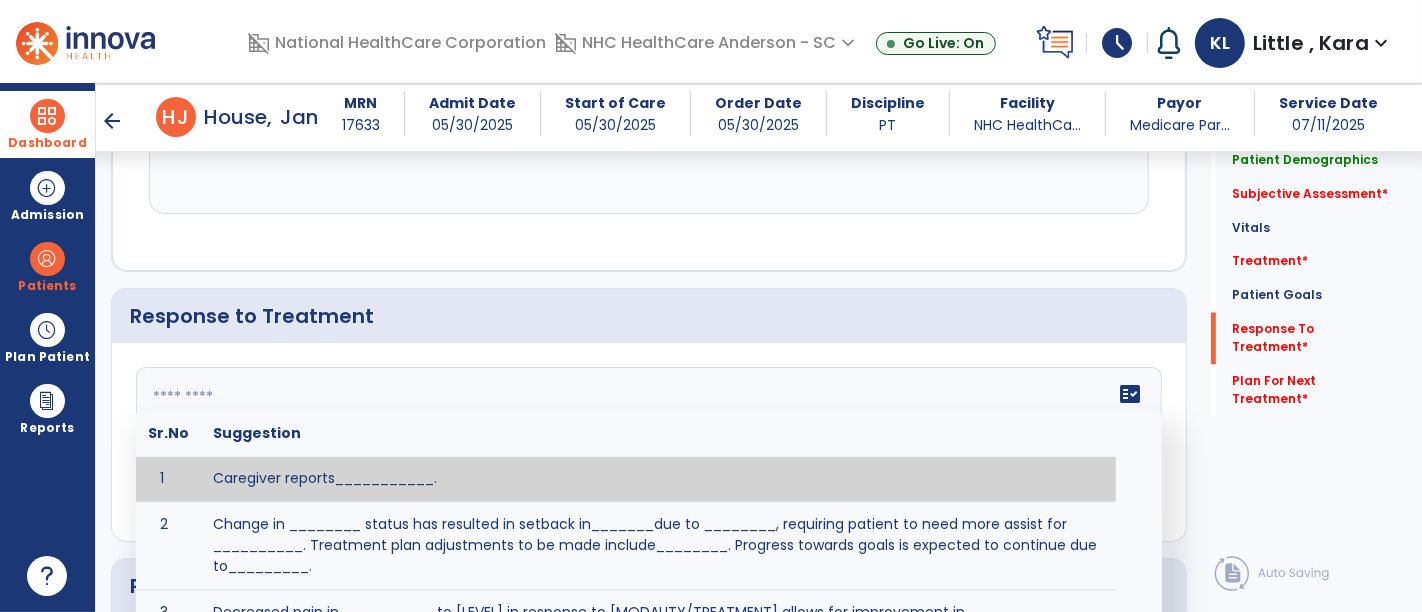 click 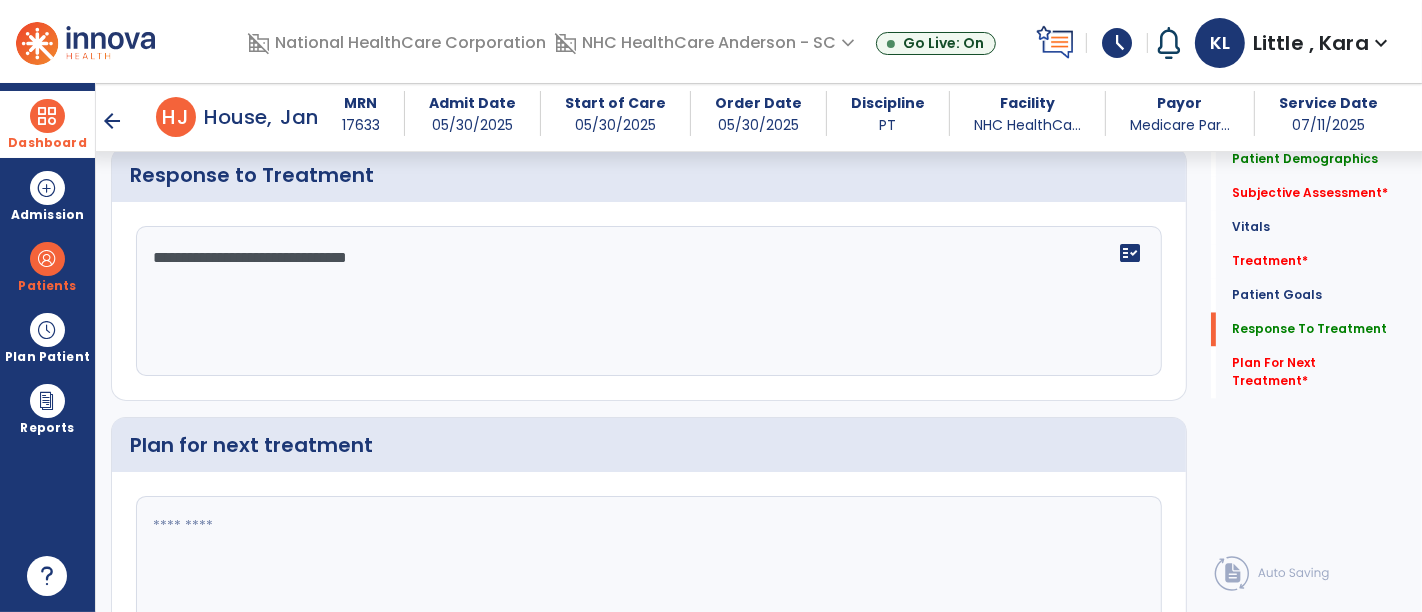 scroll, scrollTop: 3148, scrollLeft: 0, axis: vertical 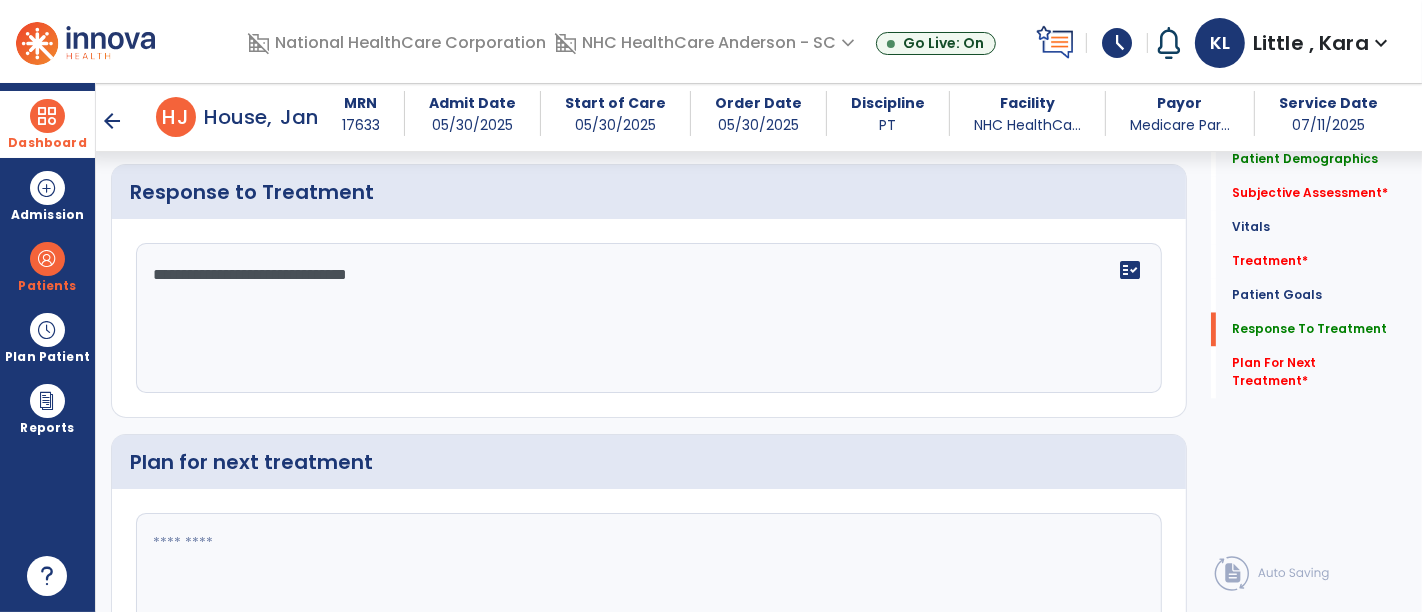 click on "**********" 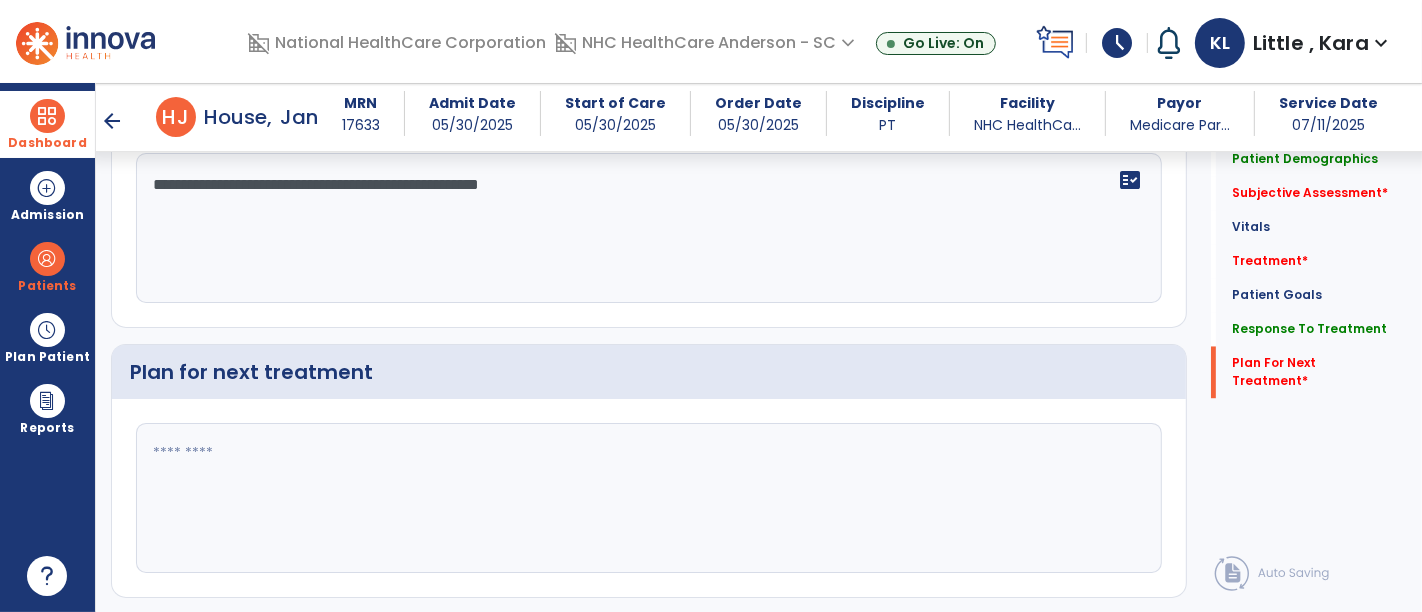 scroll, scrollTop: 3259, scrollLeft: 0, axis: vertical 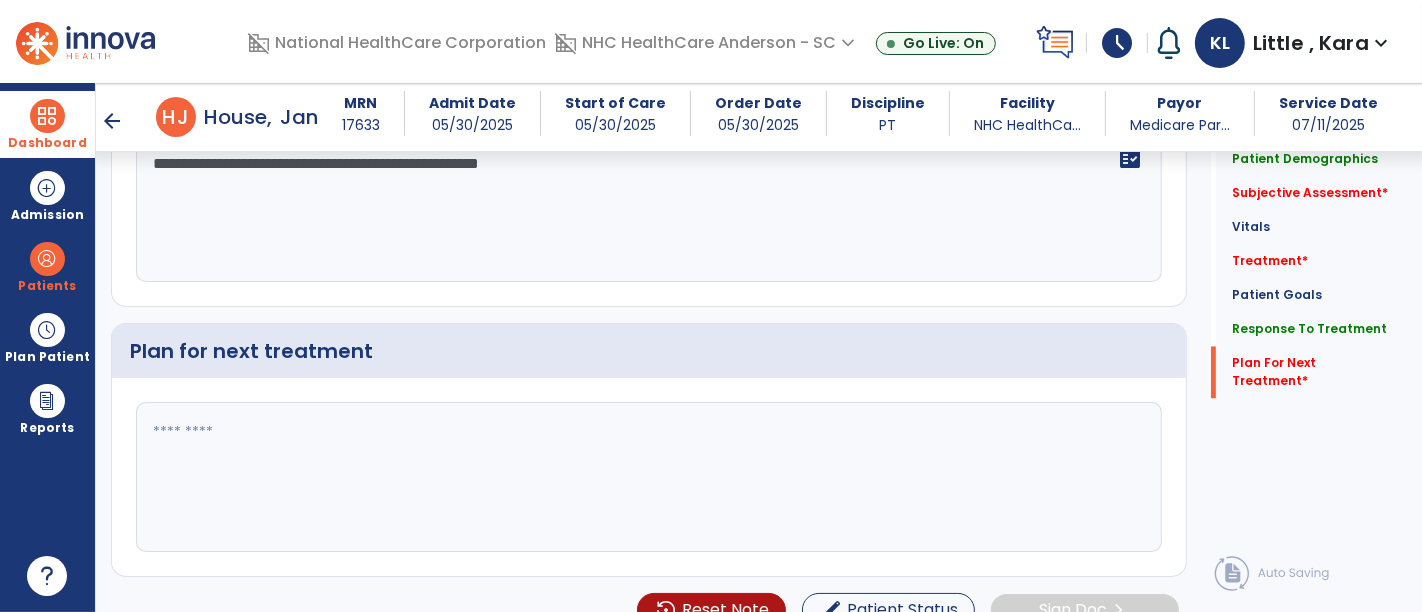 type on "**********" 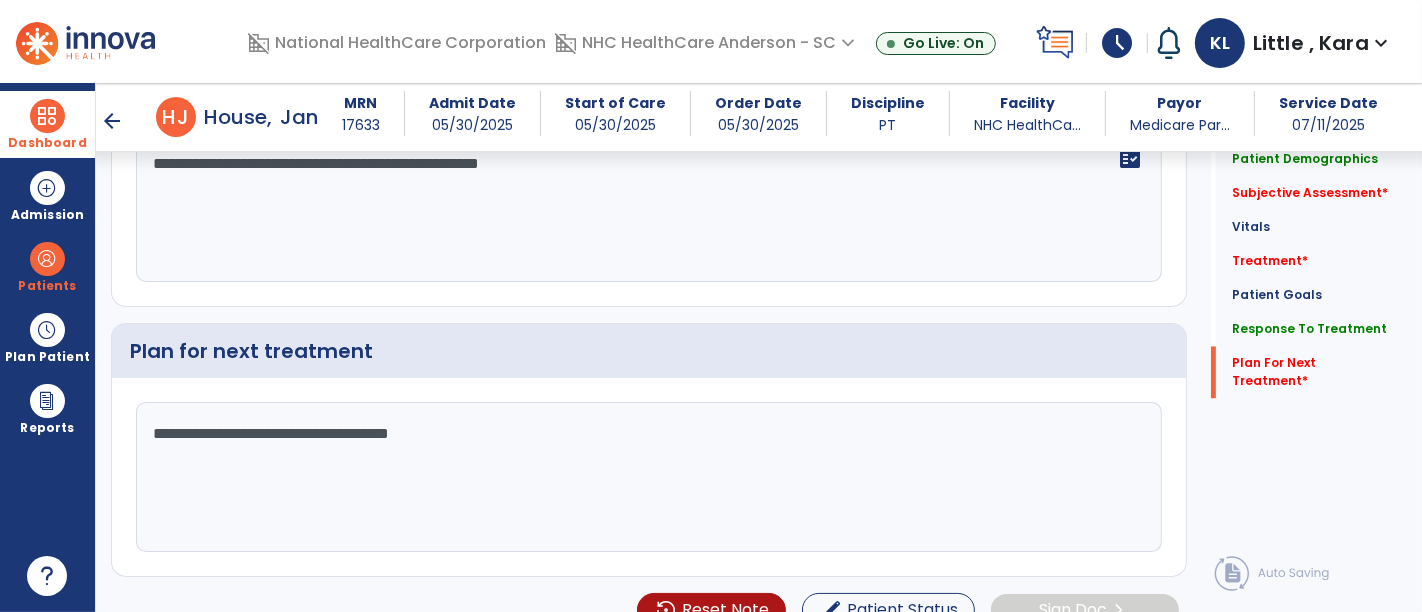 type on "**********" 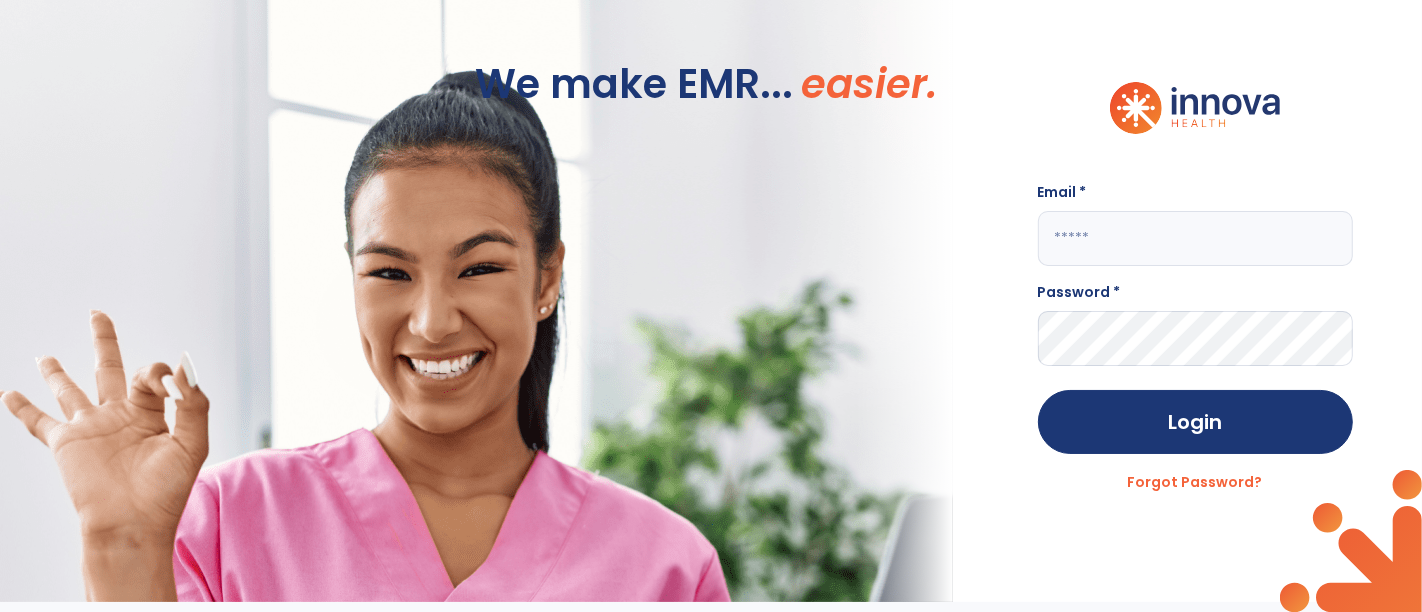 type on "**********" 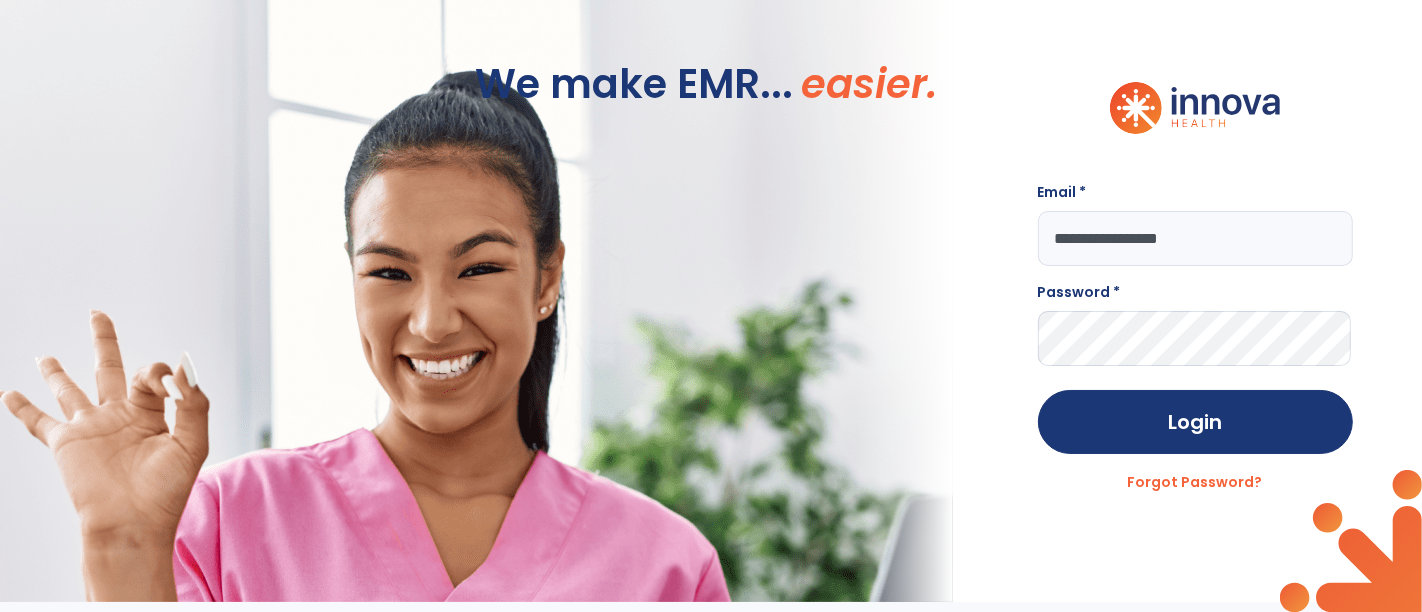 scroll, scrollTop: 0, scrollLeft: 0, axis: both 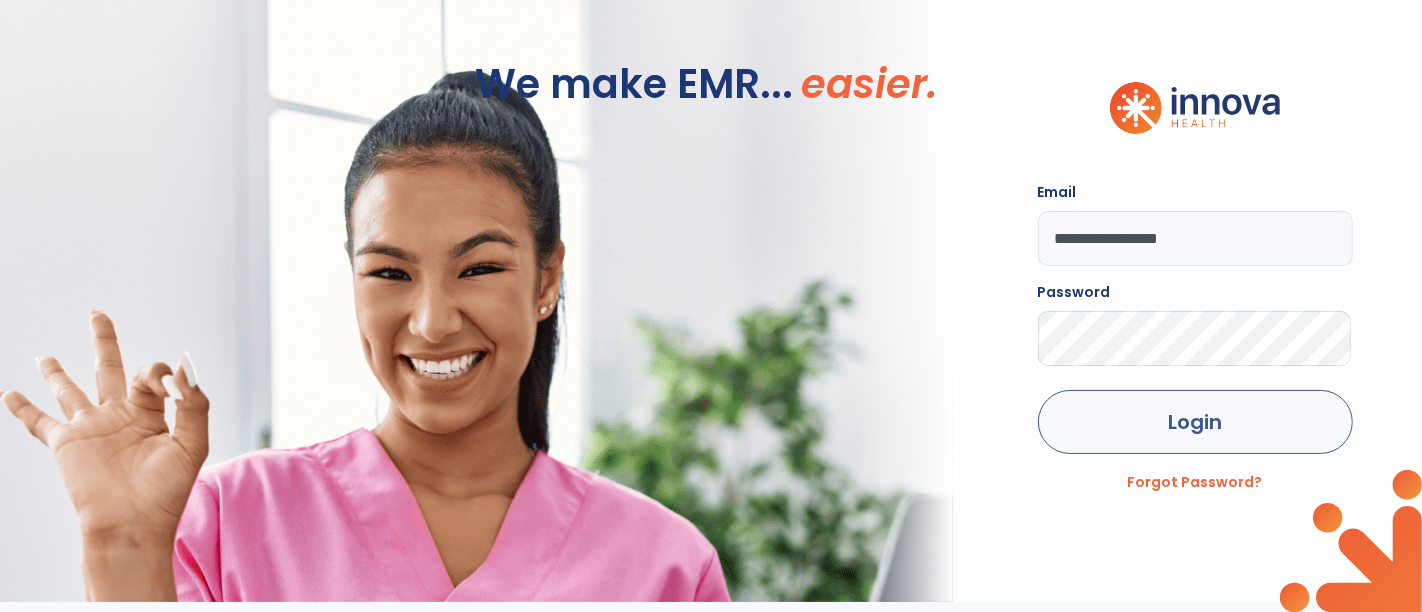 click on "Login" 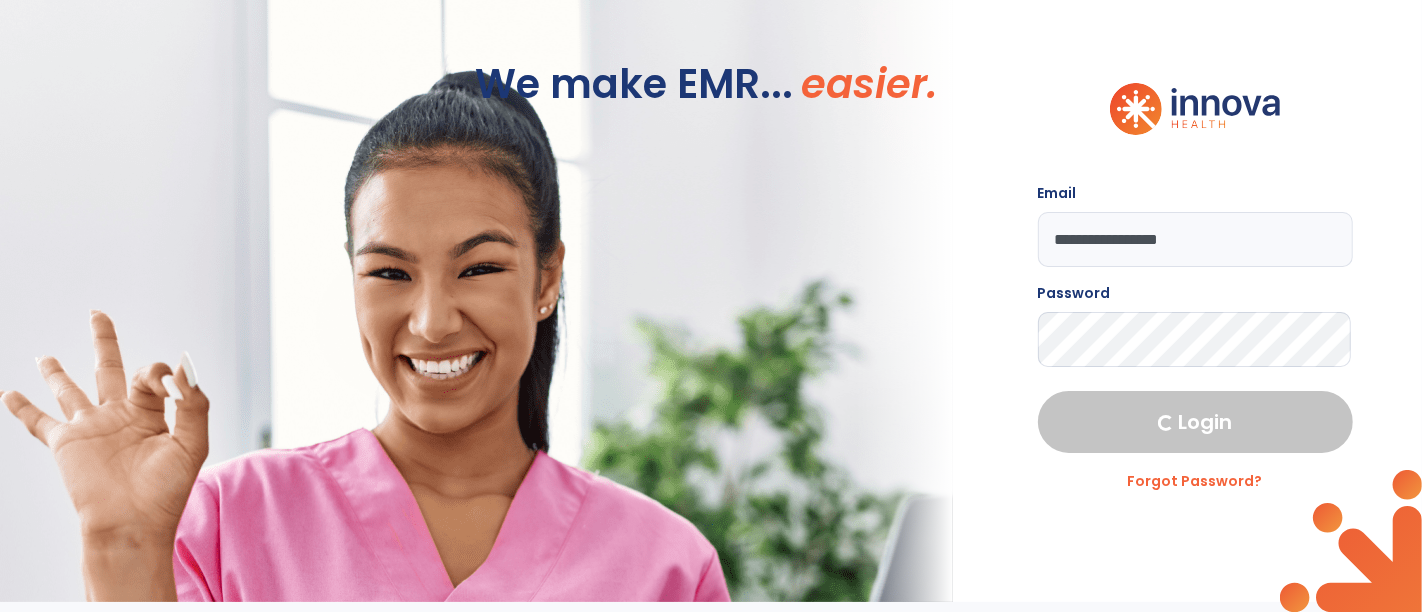 select on "****" 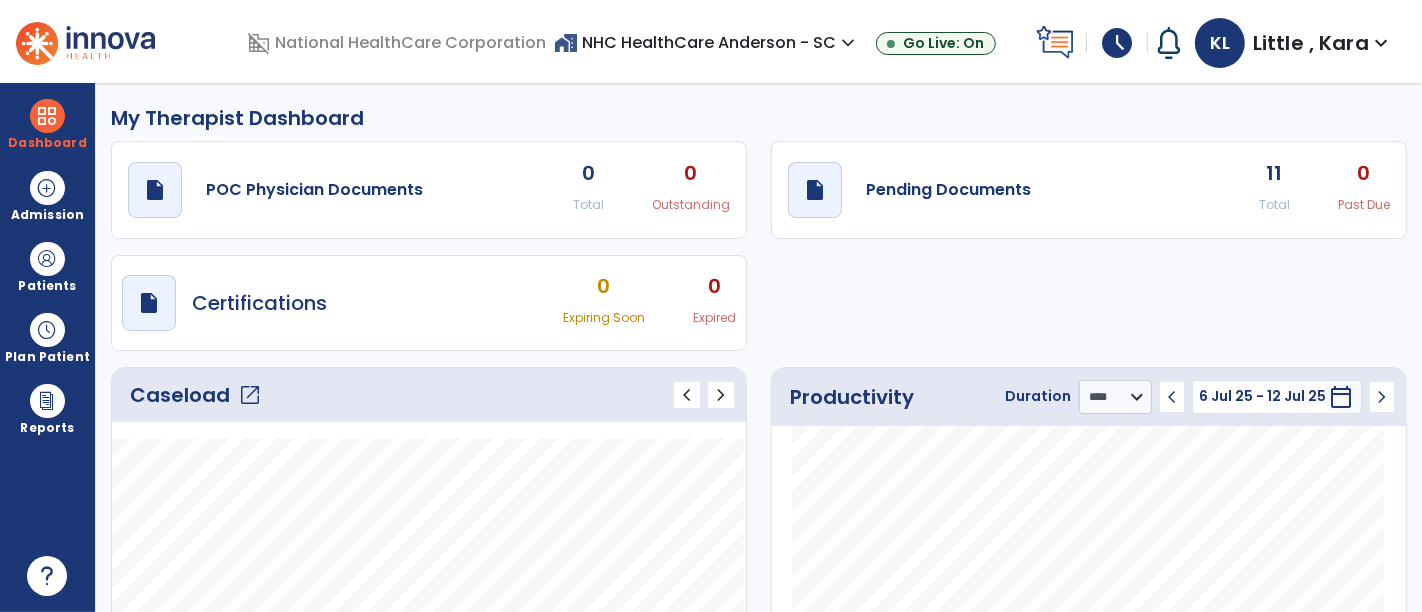click on "open_in_new" 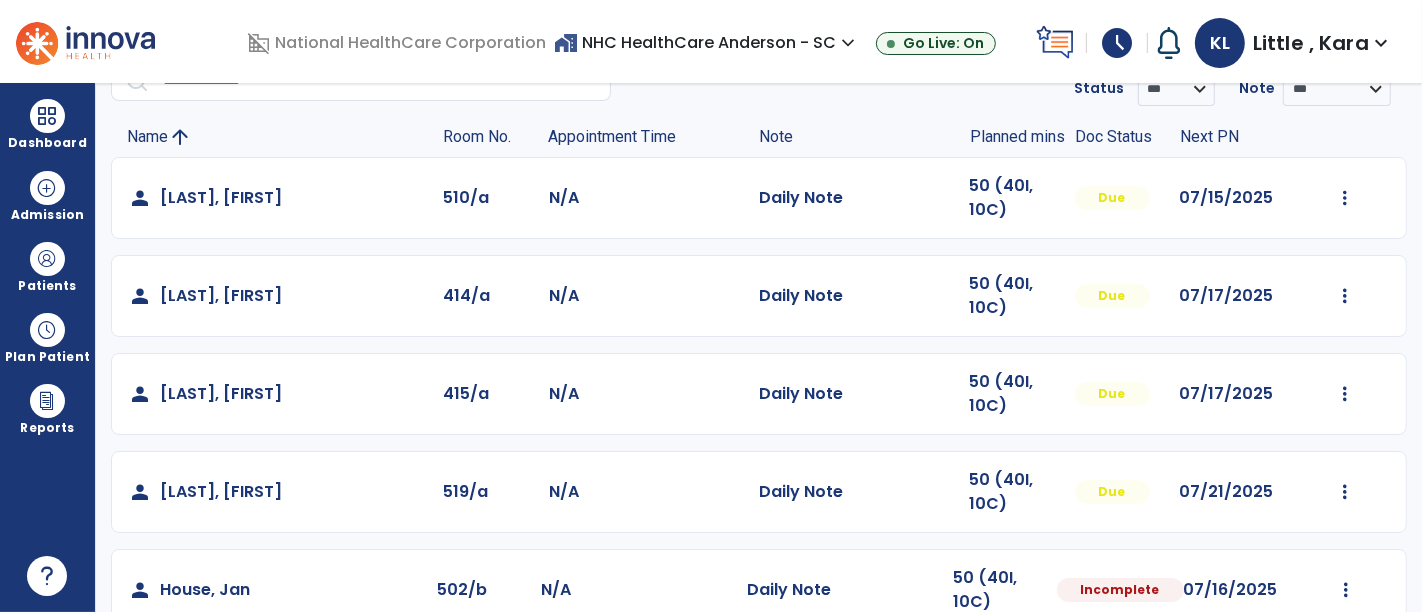 scroll, scrollTop: 100, scrollLeft: 0, axis: vertical 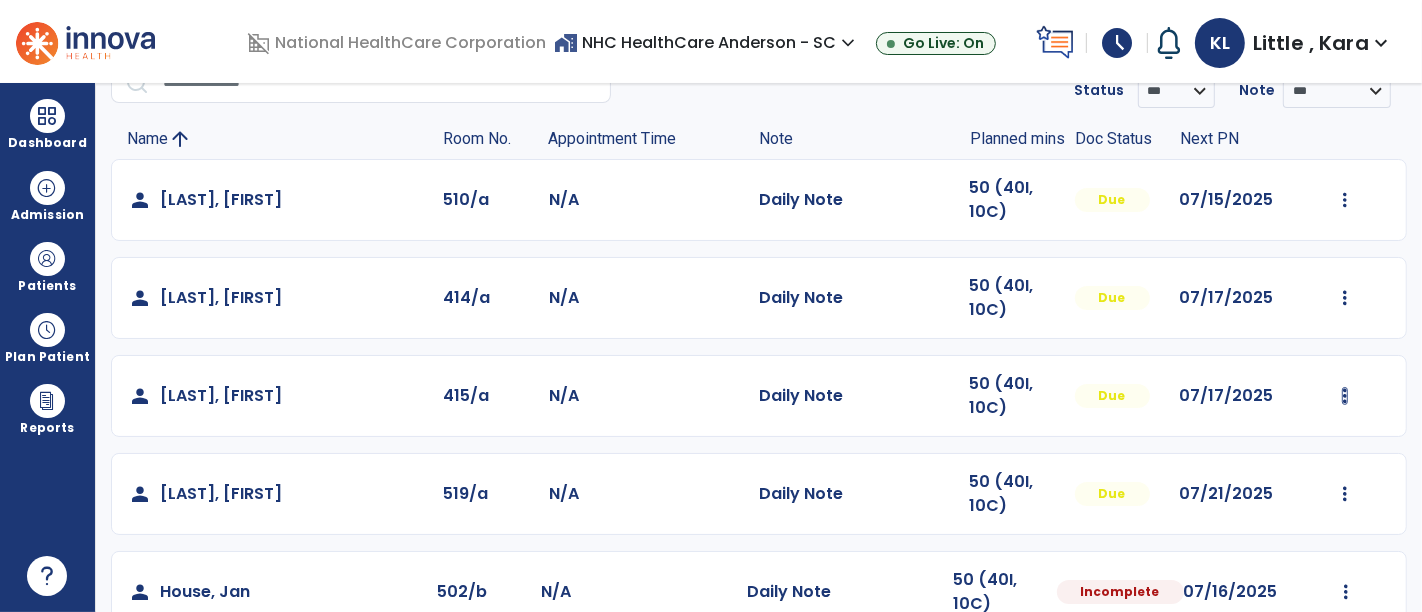 click at bounding box center (1345, 200) 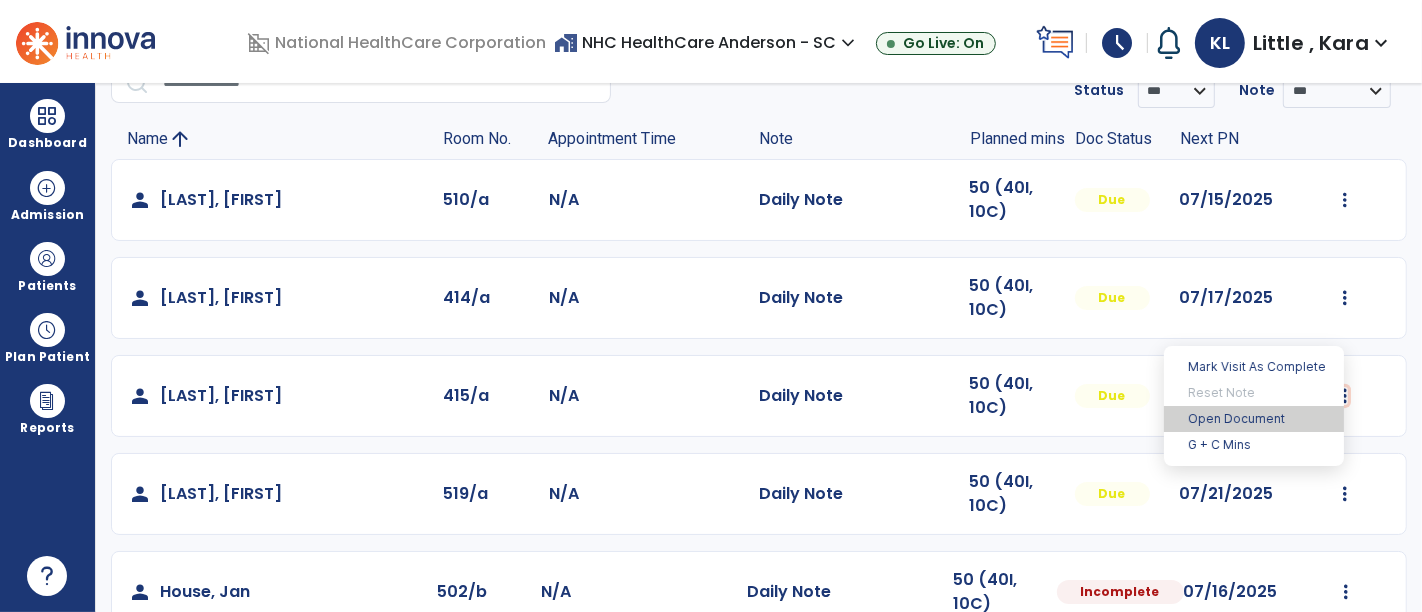 click on "Open Document" at bounding box center [1254, 419] 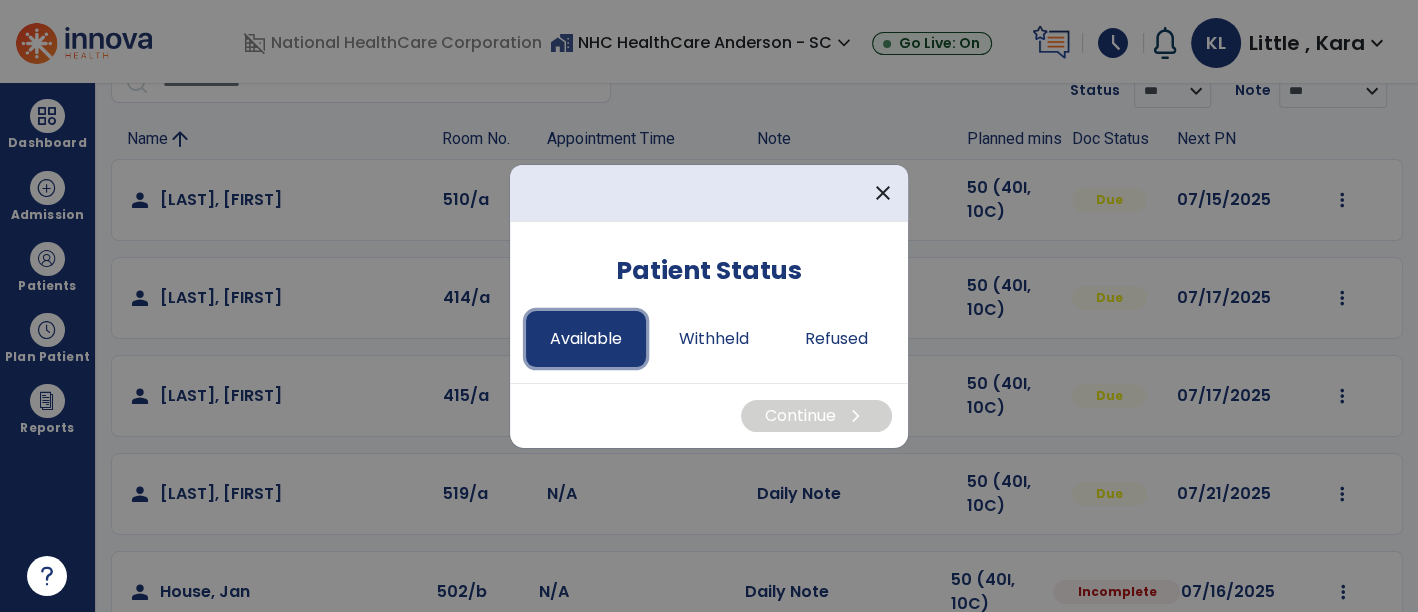 click on "Available" at bounding box center (586, 339) 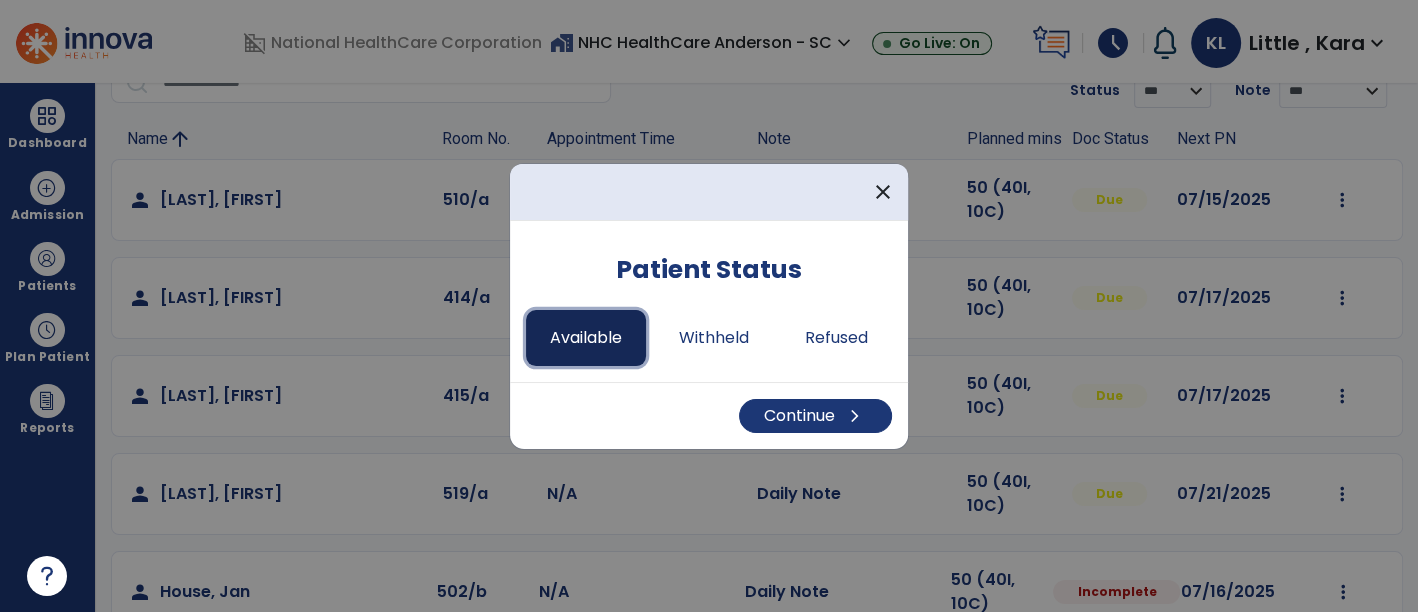 click on "Available" at bounding box center [586, 338] 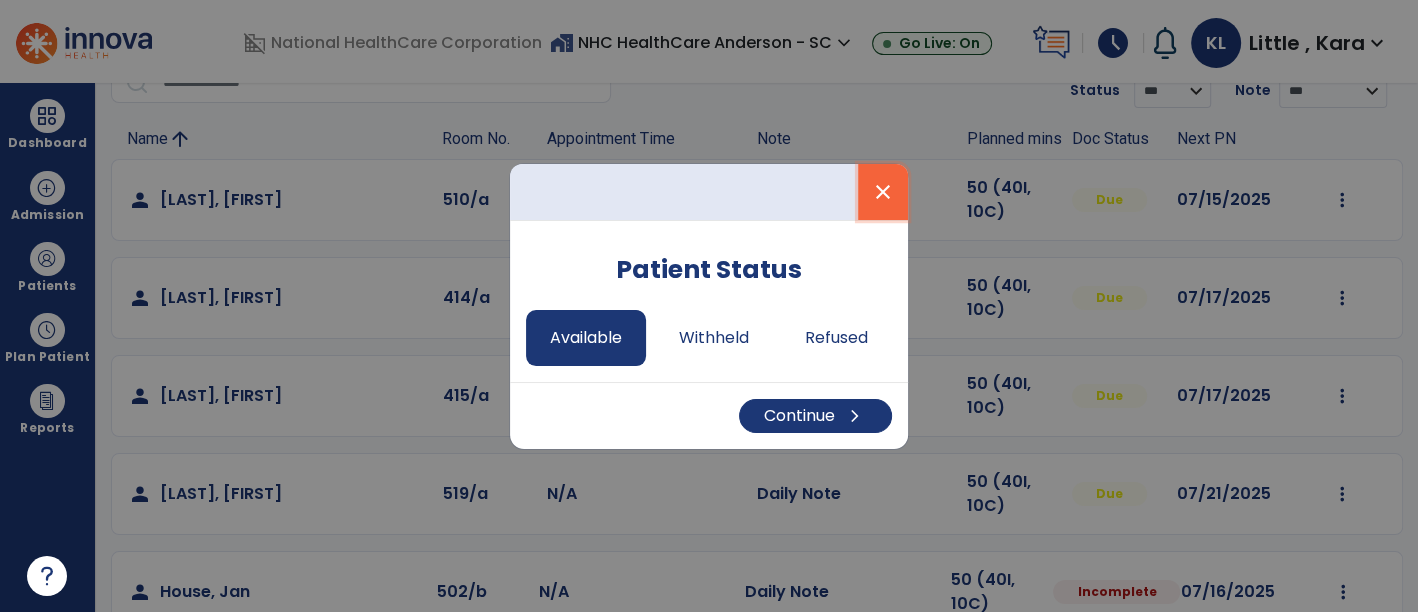 click on "close" at bounding box center [883, 192] 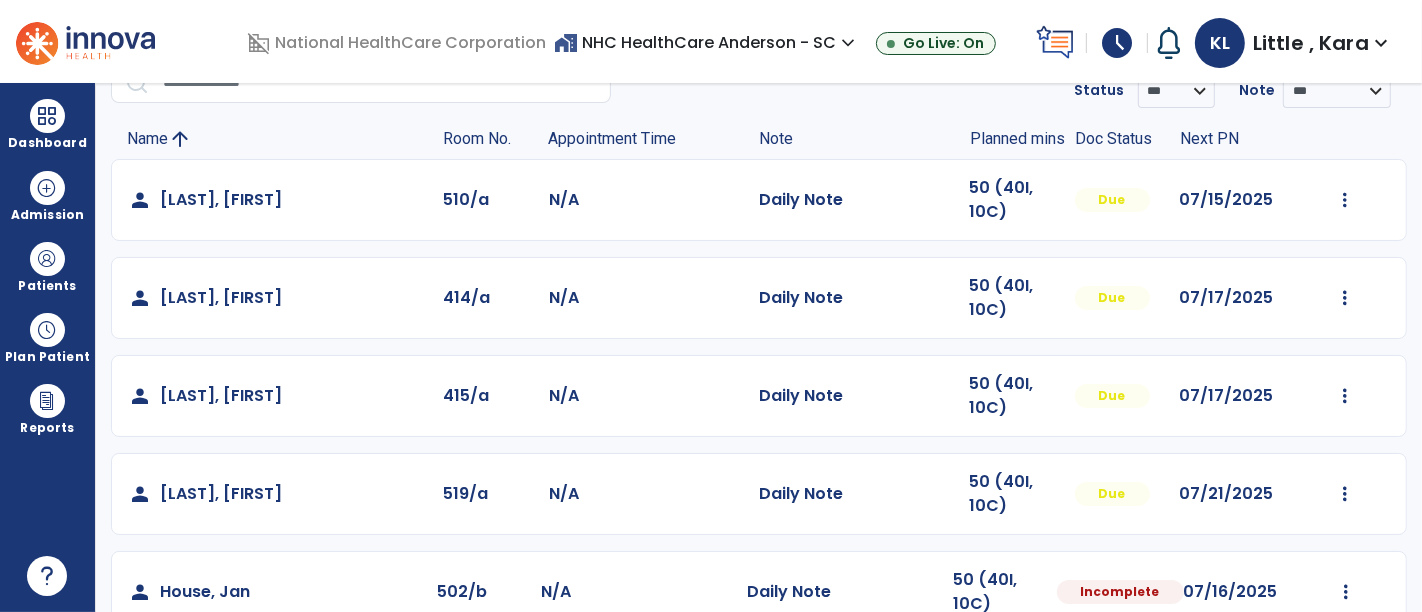 scroll, scrollTop: 211, scrollLeft: 0, axis: vertical 